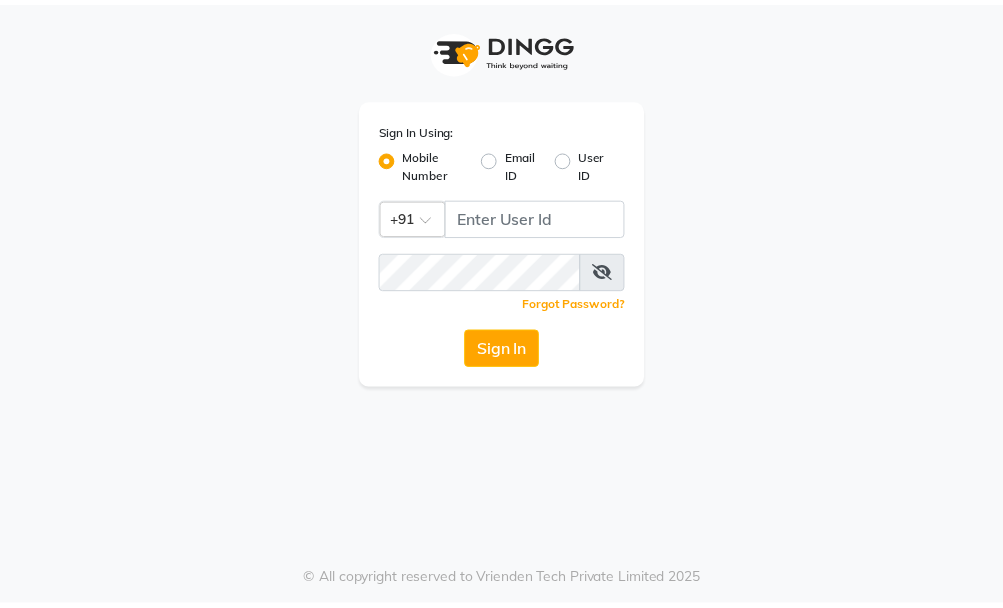 scroll, scrollTop: 0, scrollLeft: 0, axis: both 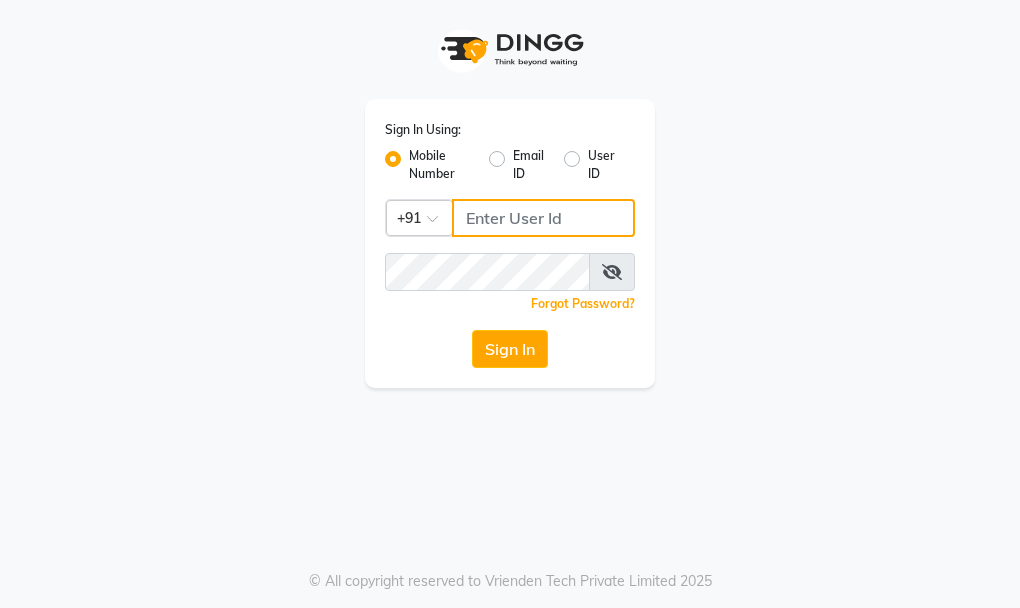 type on "[PHONE]" 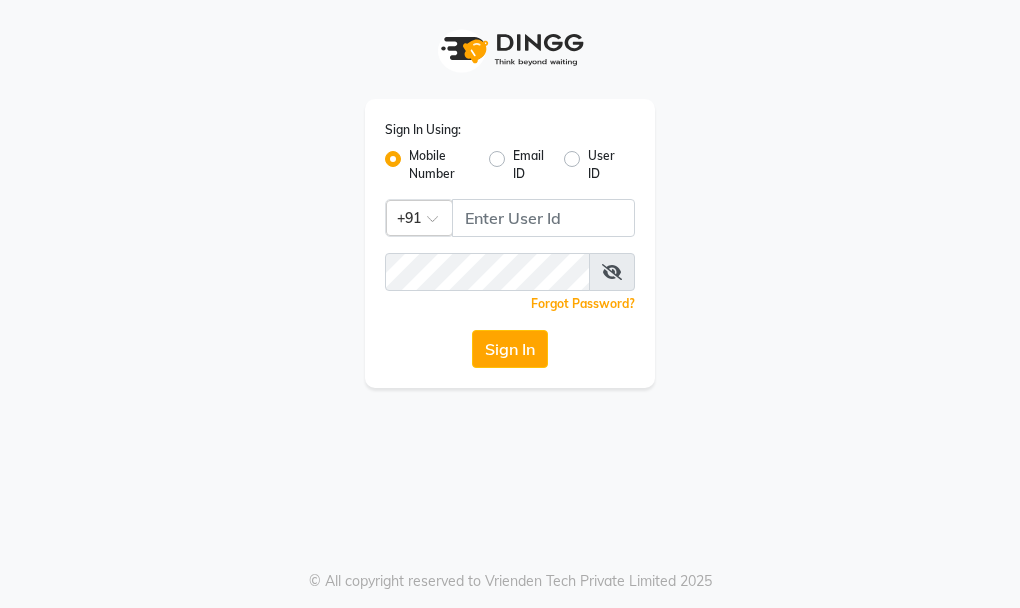click at bounding box center (612, 272) 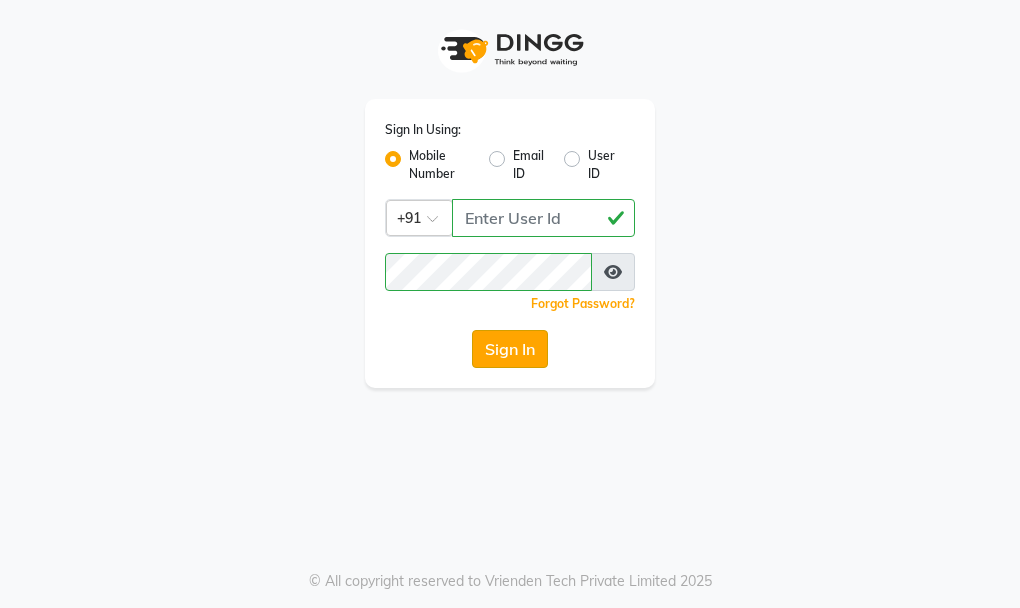 click on "Sign In" 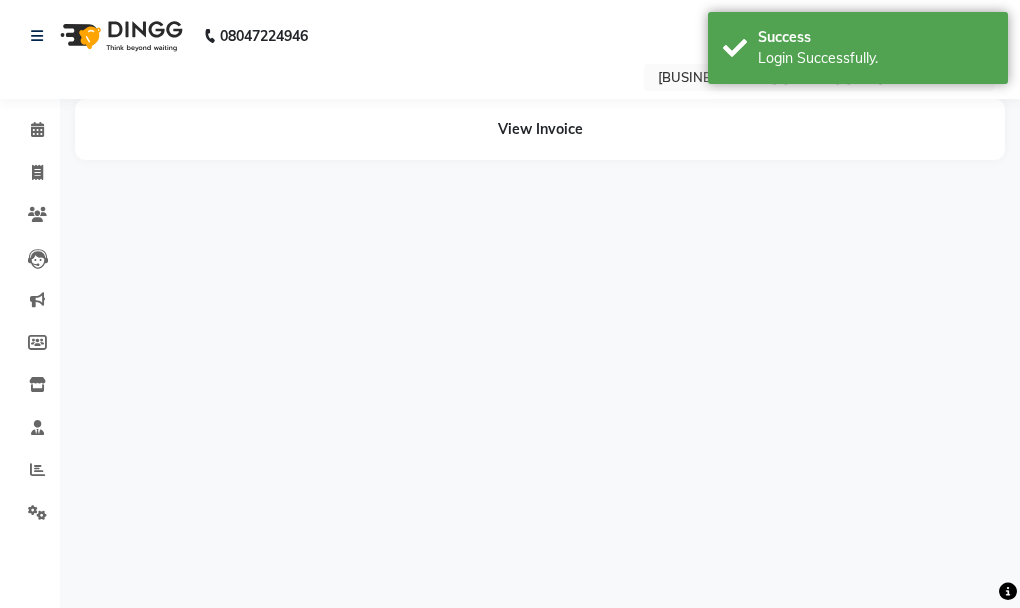 select on "en" 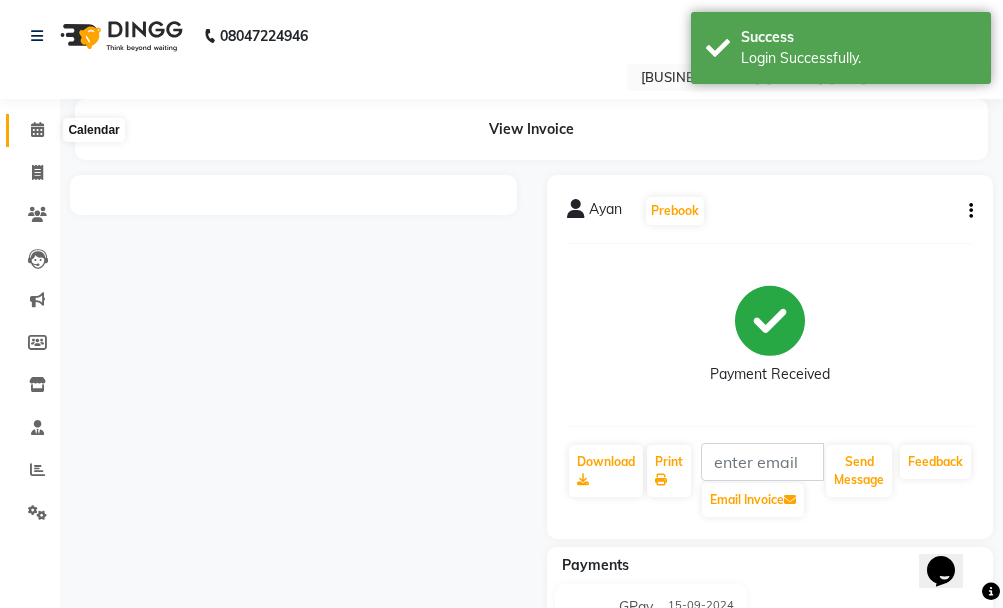 scroll, scrollTop: 0, scrollLeft: 0, axis: both 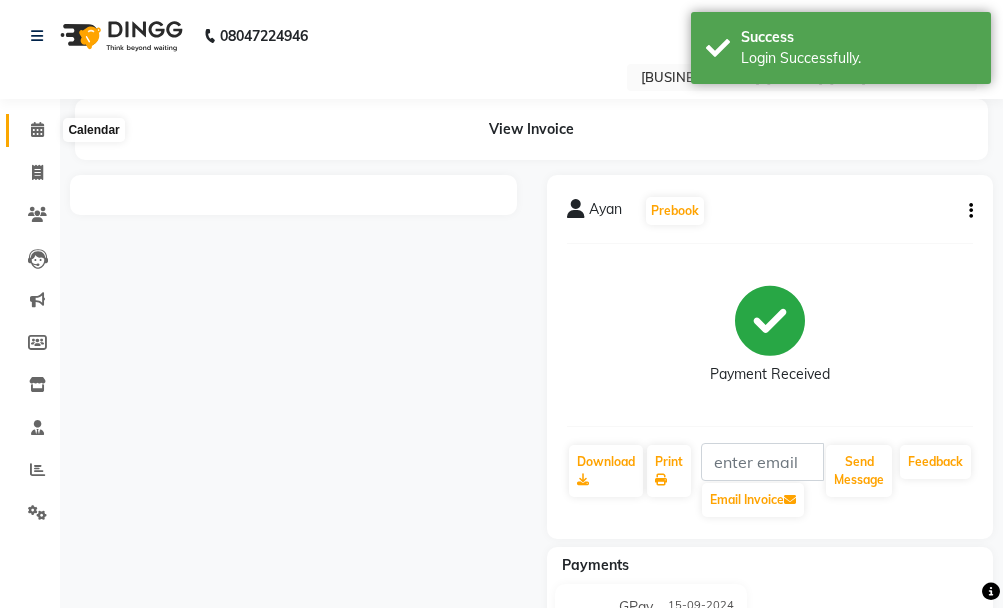 click 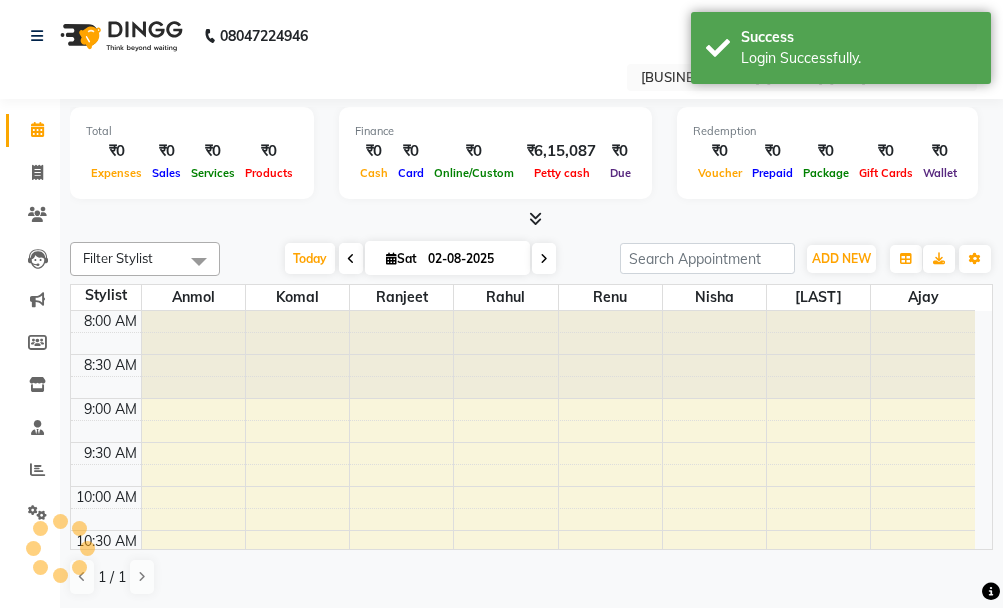 scroll, scrollTop: 0, scrollLeft: 0, axis: both 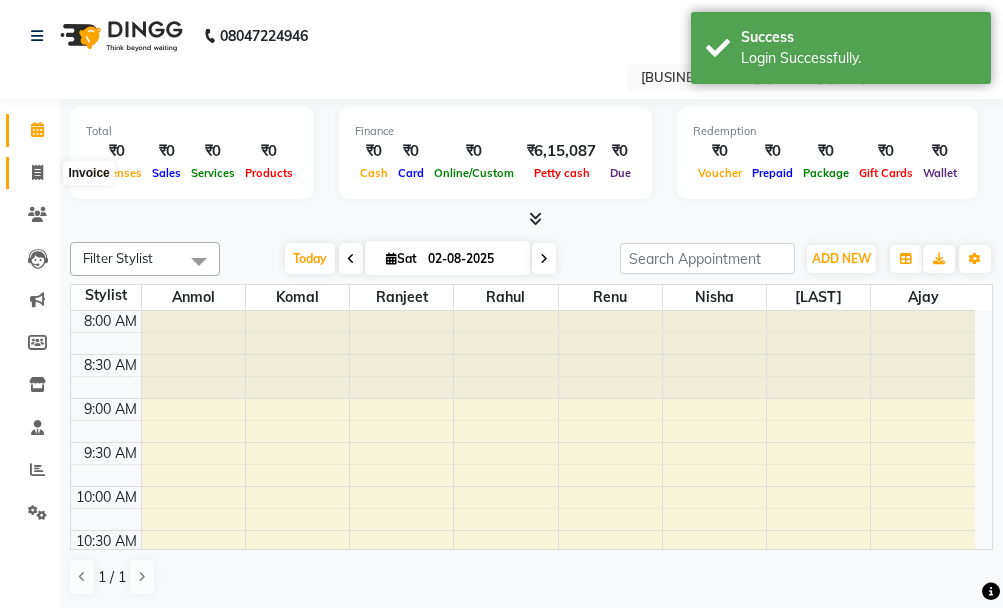 click 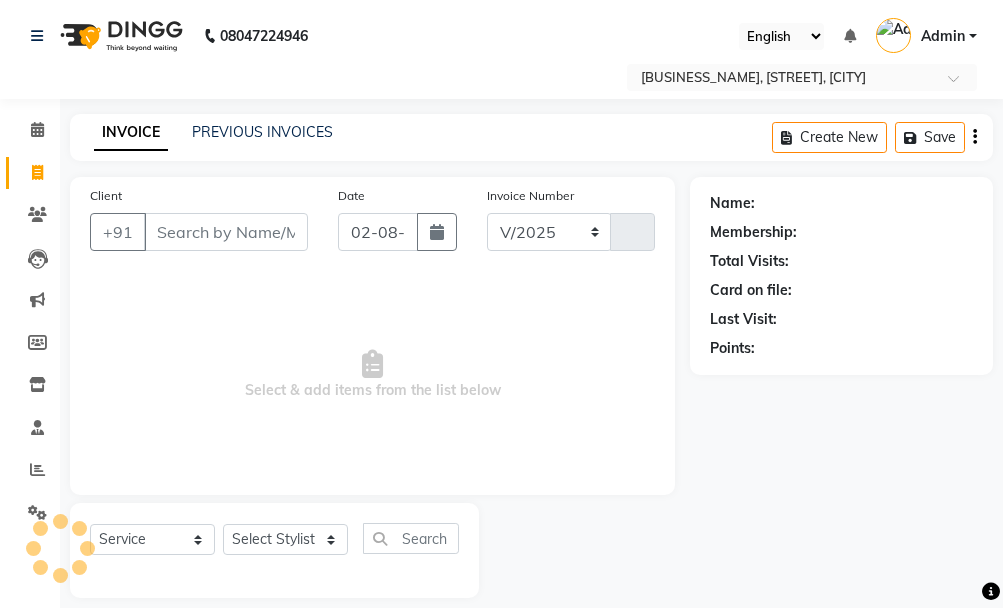 select on "6899" 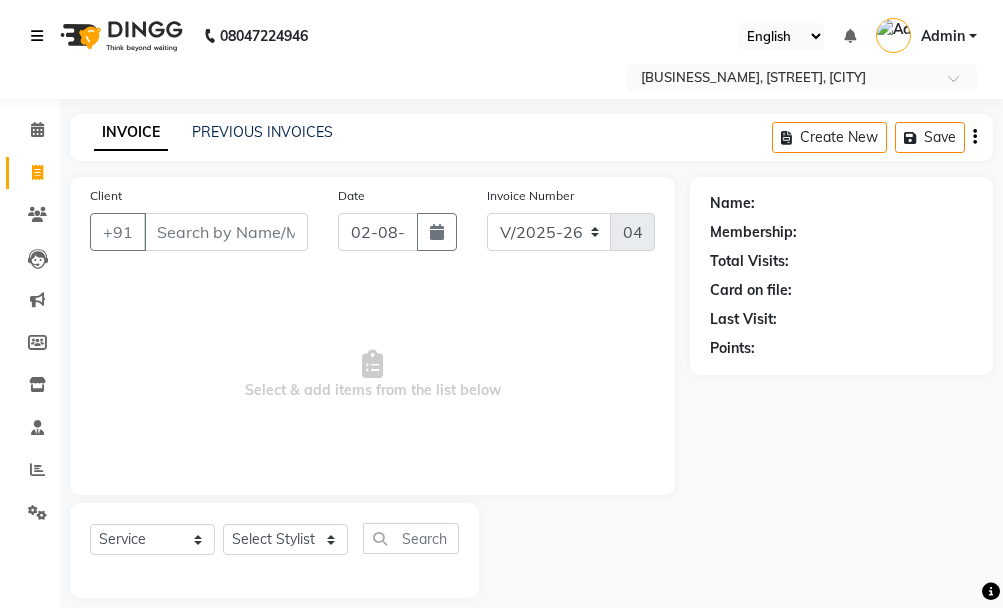 click at bounding box center (37, 36) 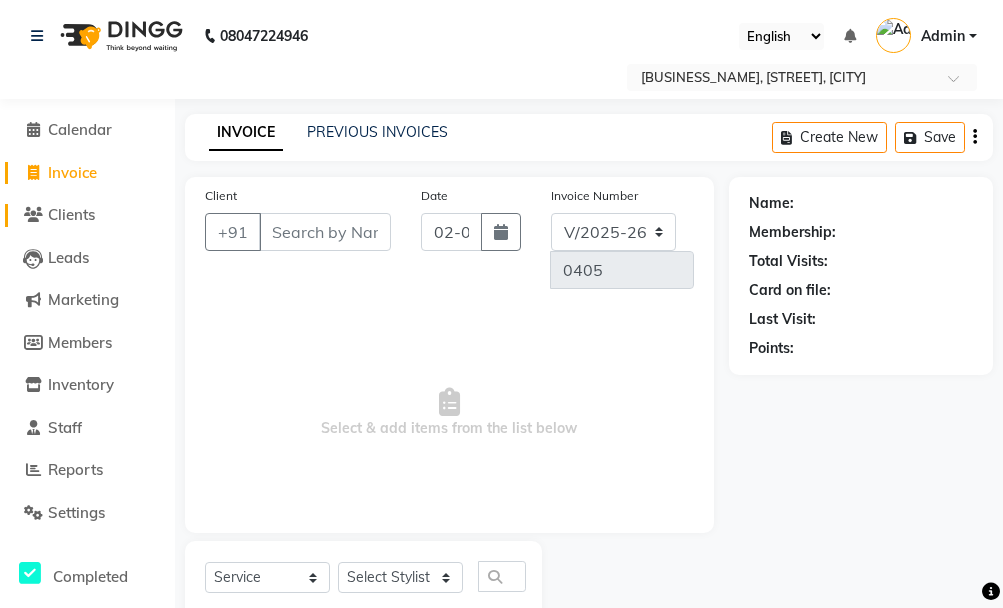 click on "Clients" 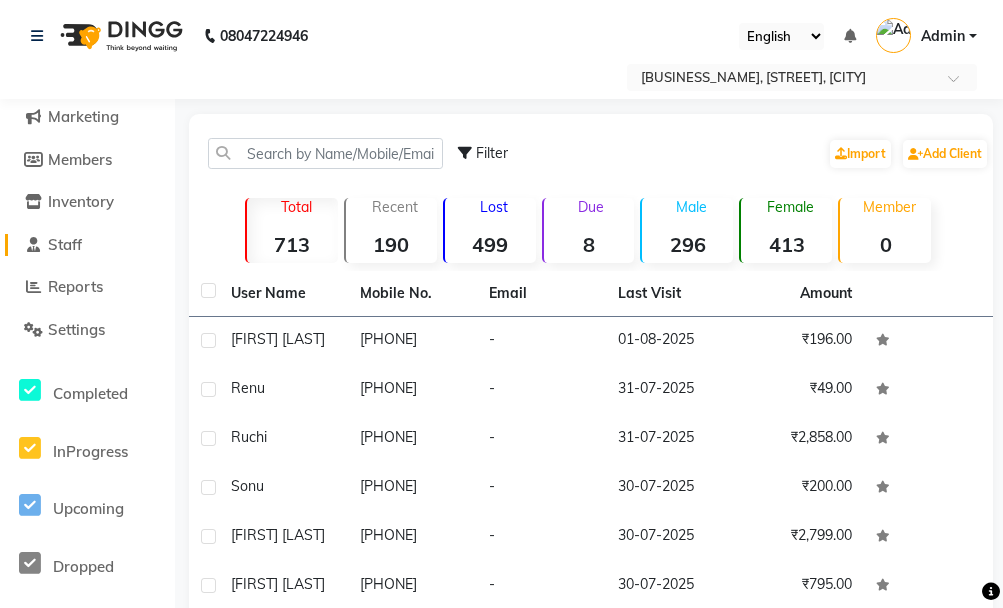 scroll, scrollTop: 200, scrollLeft: 0, axis: vertical 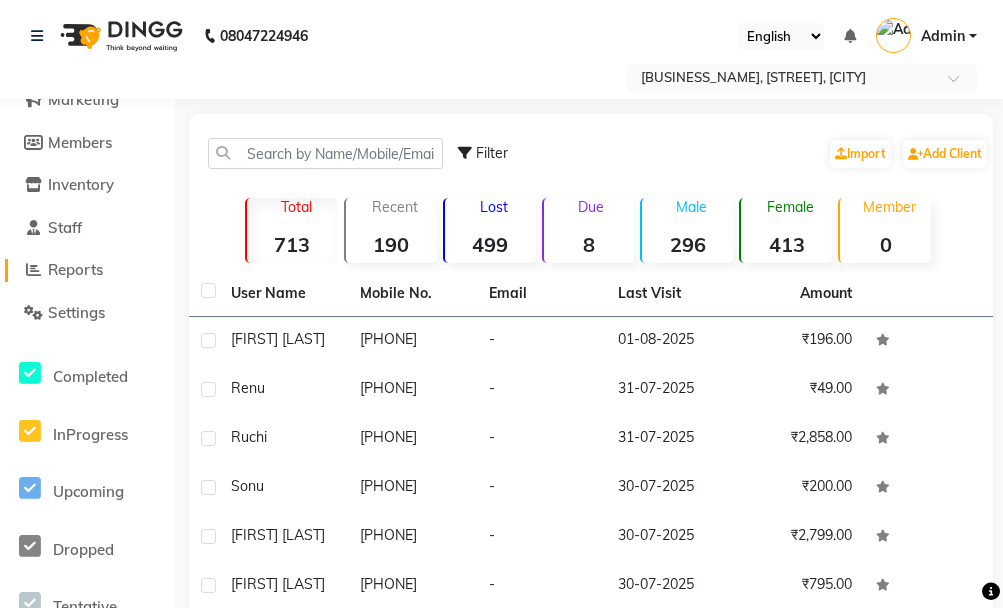click on "Reports" 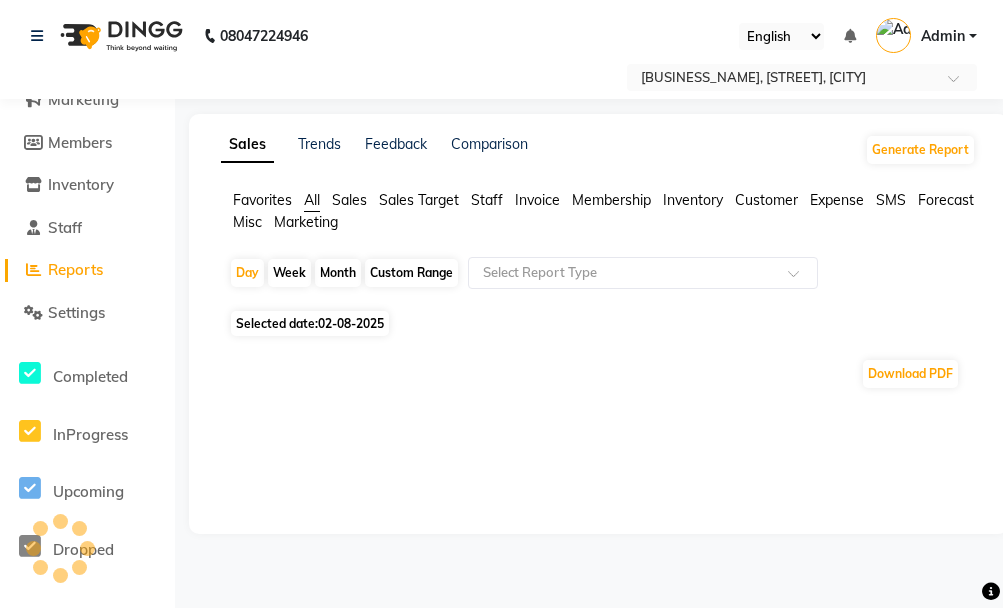 scroll, scrollTop: 161, scrollLeft: 0, axis: vertical 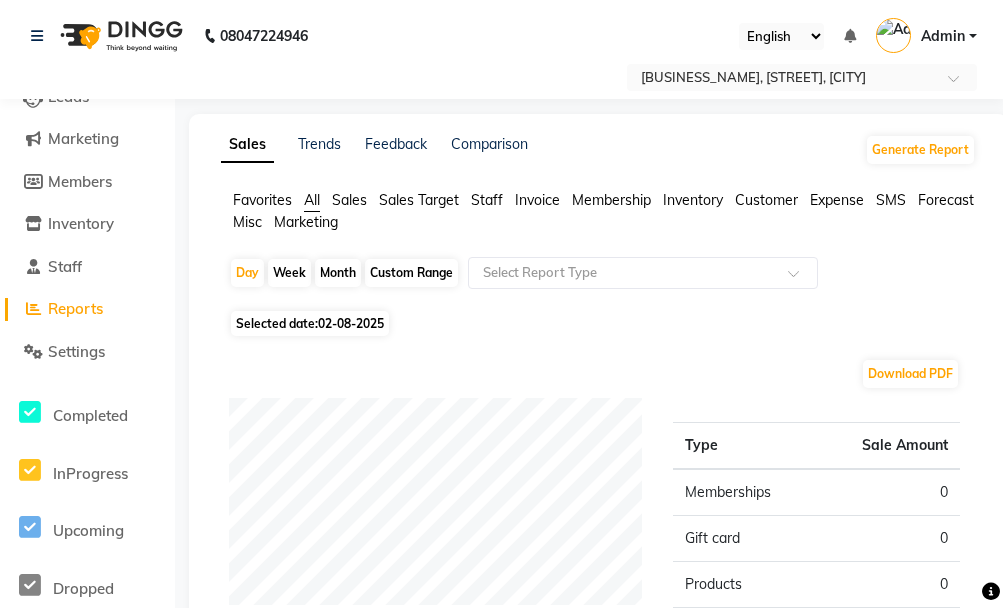 click on "Staff" 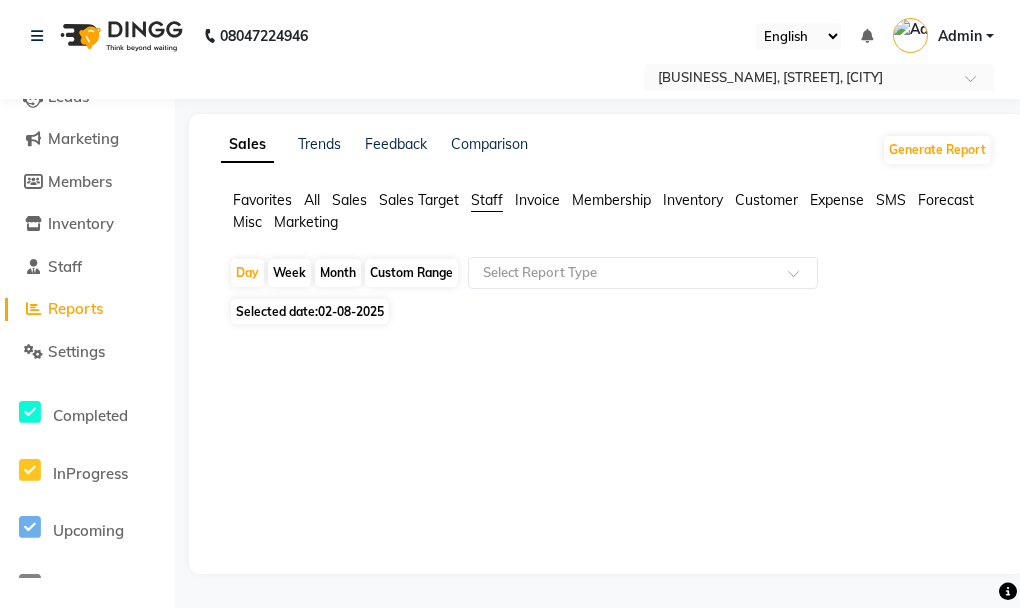 click on "Invoice" 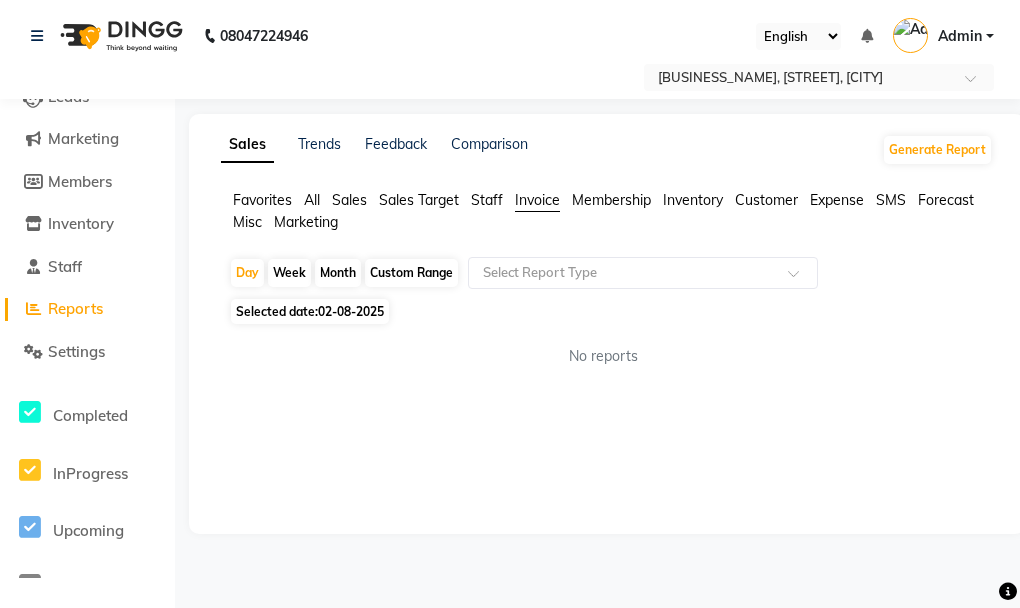 click on "Selected date:  02-08-2025" 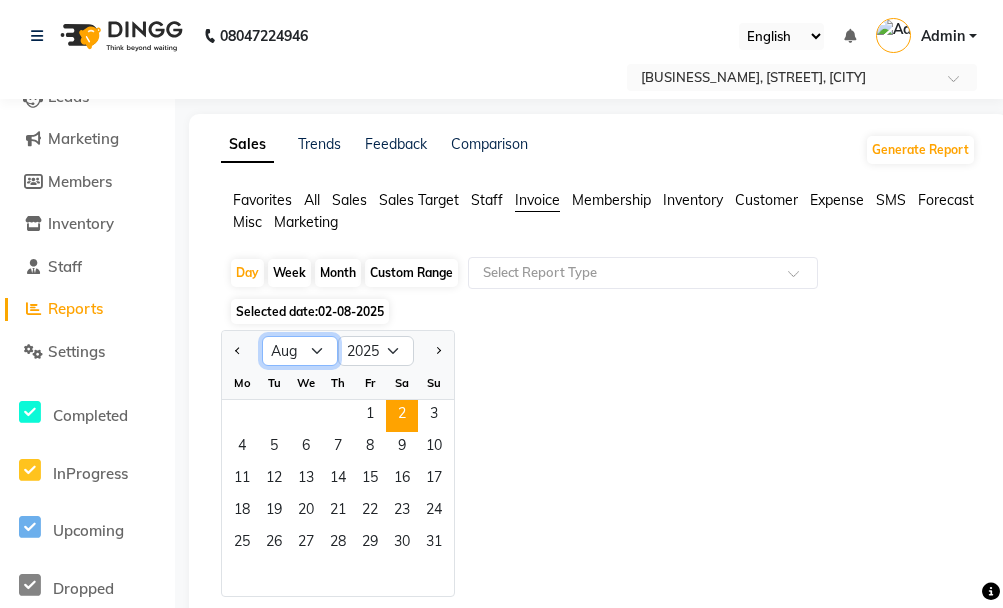 click on "Jan Feb Mar Apr May Jun Jul Aug Sep Oct Nov Dec" 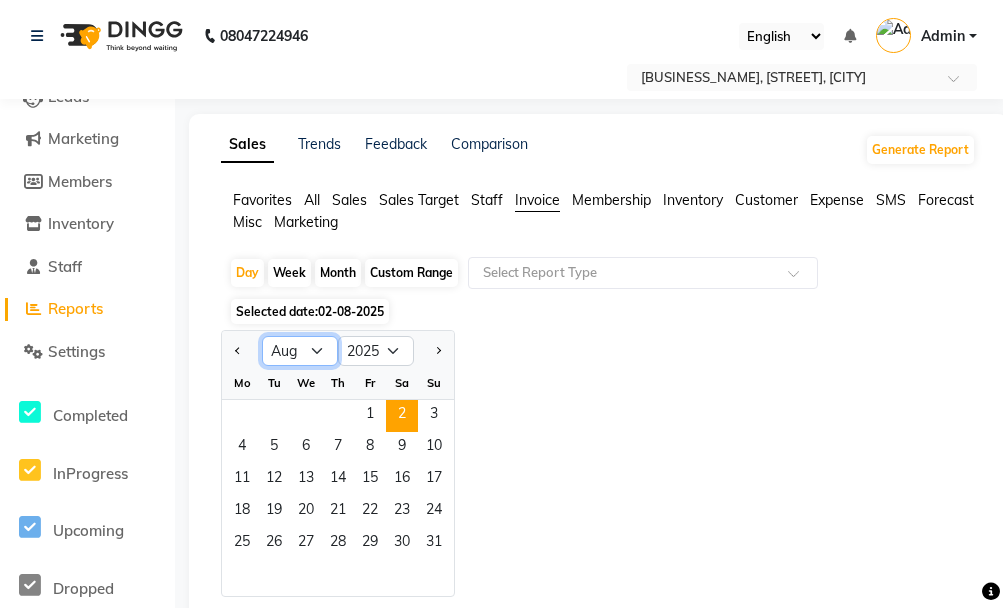 select on "6" 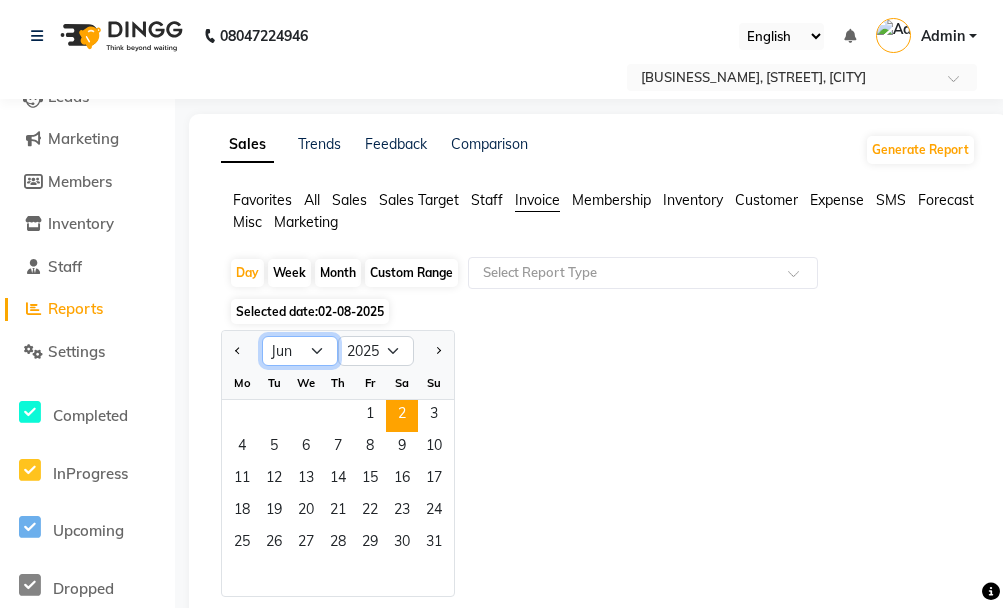 click on "Jan Feb Mar Apr May Jun Jul Aug Sep Oct Nov Dec" 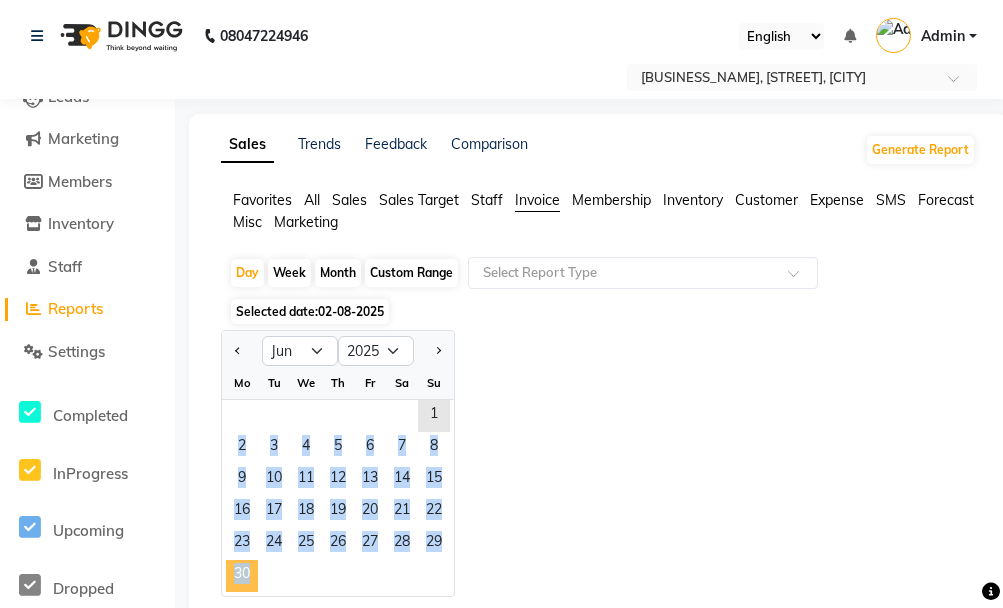 drag, startPoint x: 432, startPoint y: 413, endPoint x: 241, endPoint y: 567, distance: 245.35077 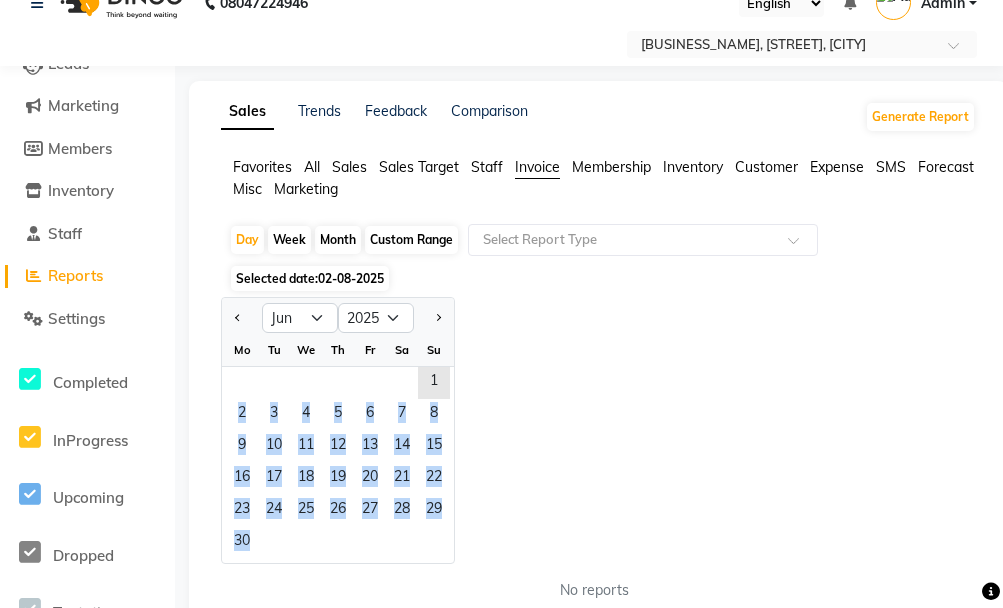 scroll, scrollTop: 0, scrollLeft: 0, axis: both 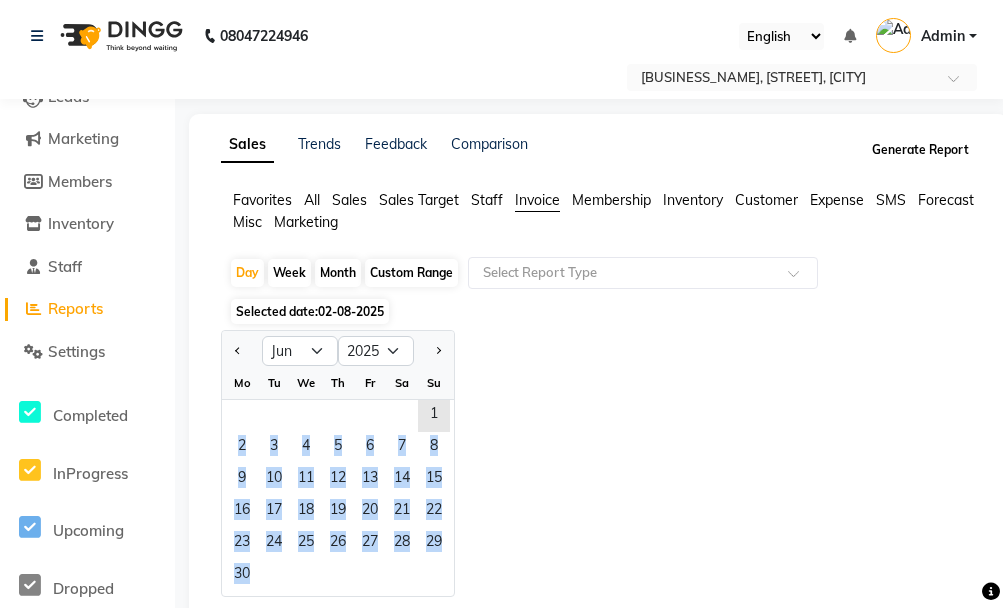 click on "Generate Report" 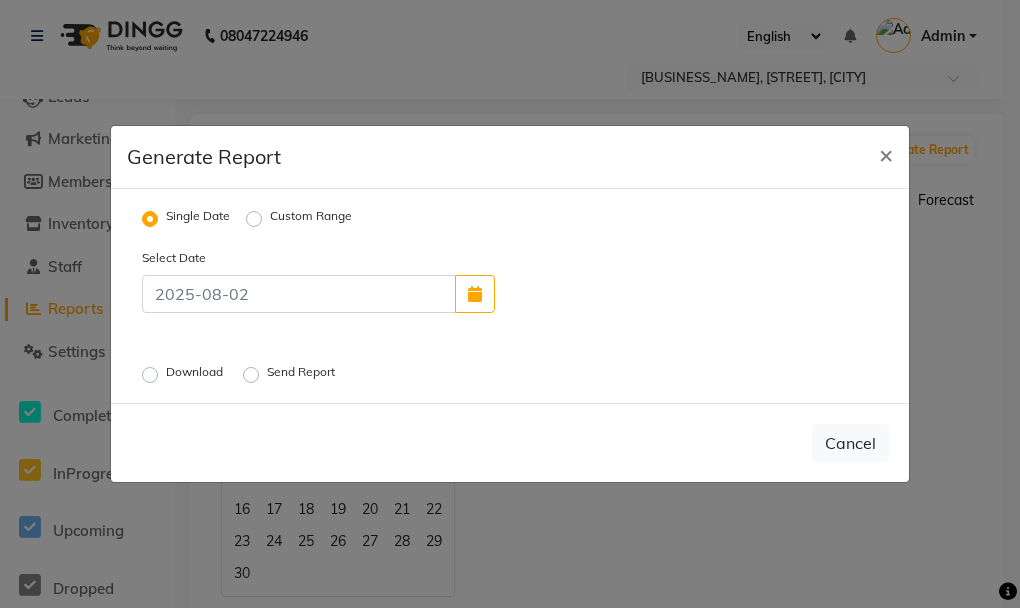 click on "Download" 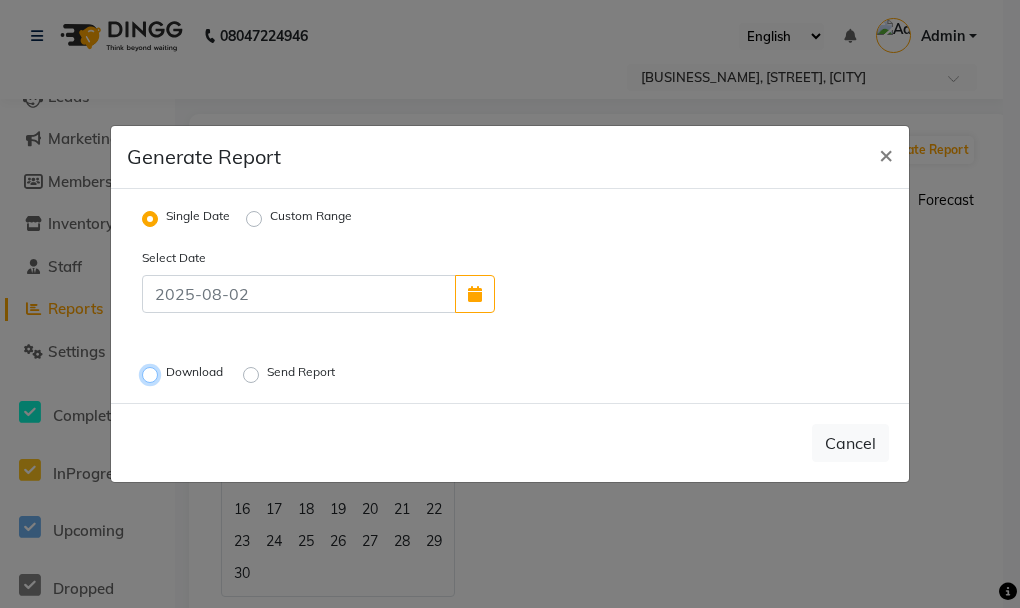 click on "Download" at bounding box center (153, 375) 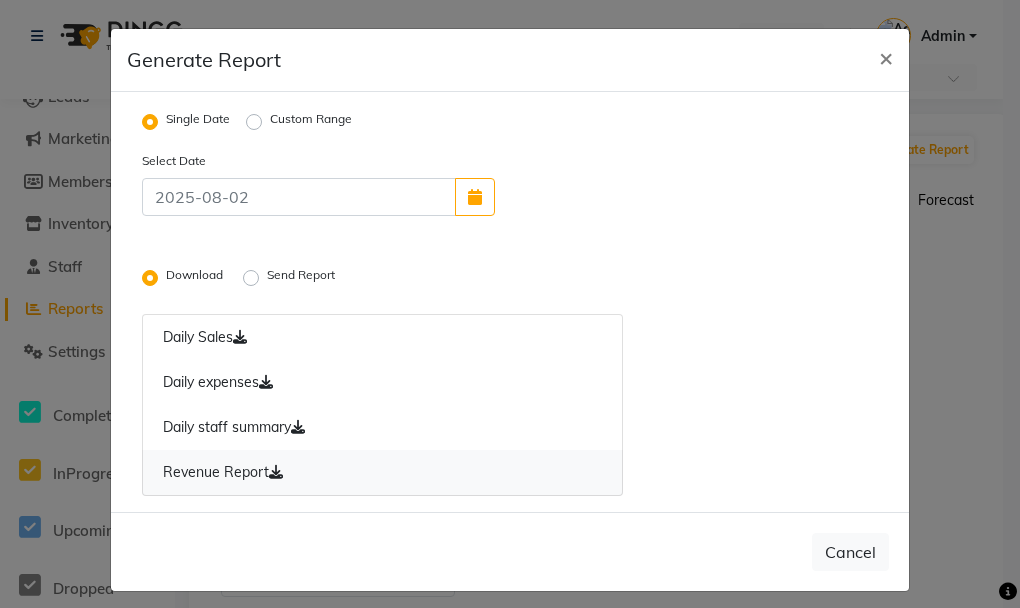 click 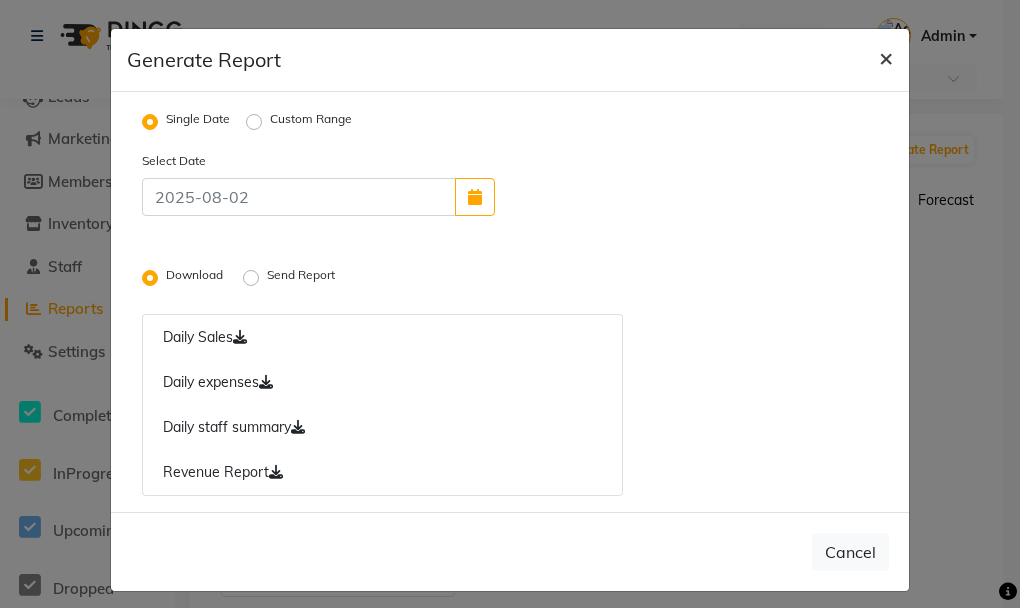 click on "×" 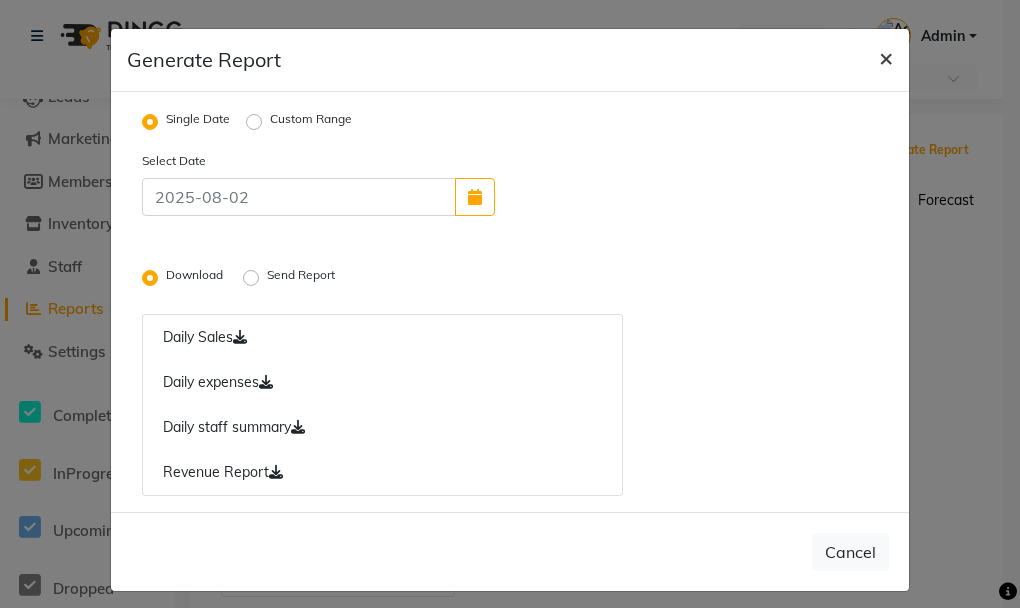 radio on "false" 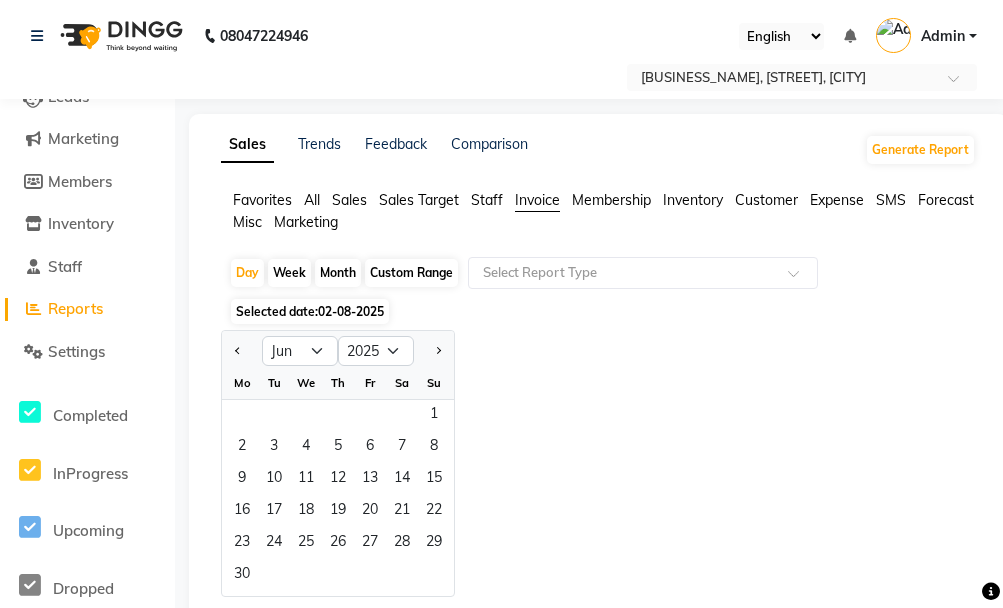 click on "Sales Target" 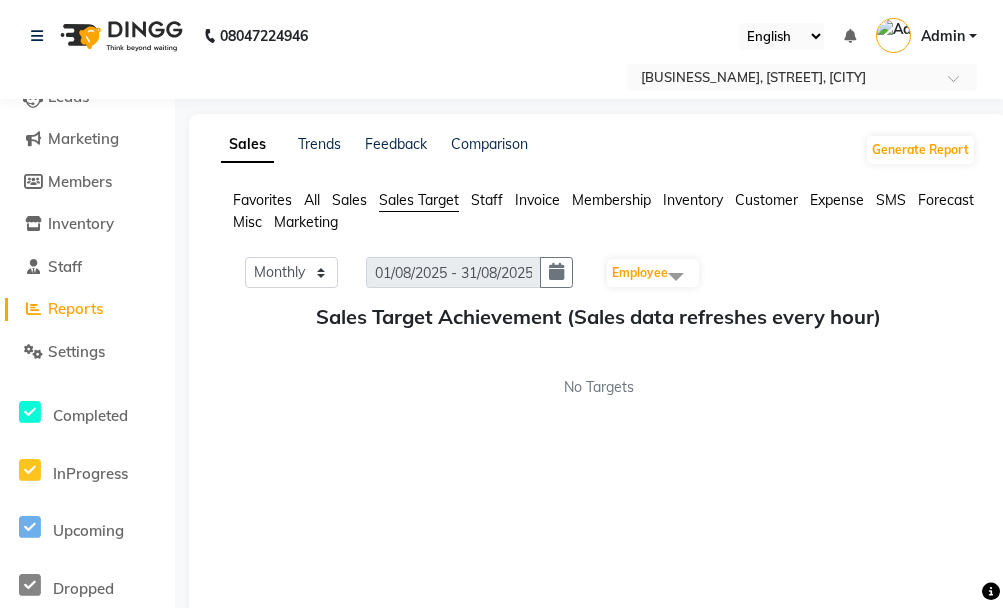 click on "Staff" 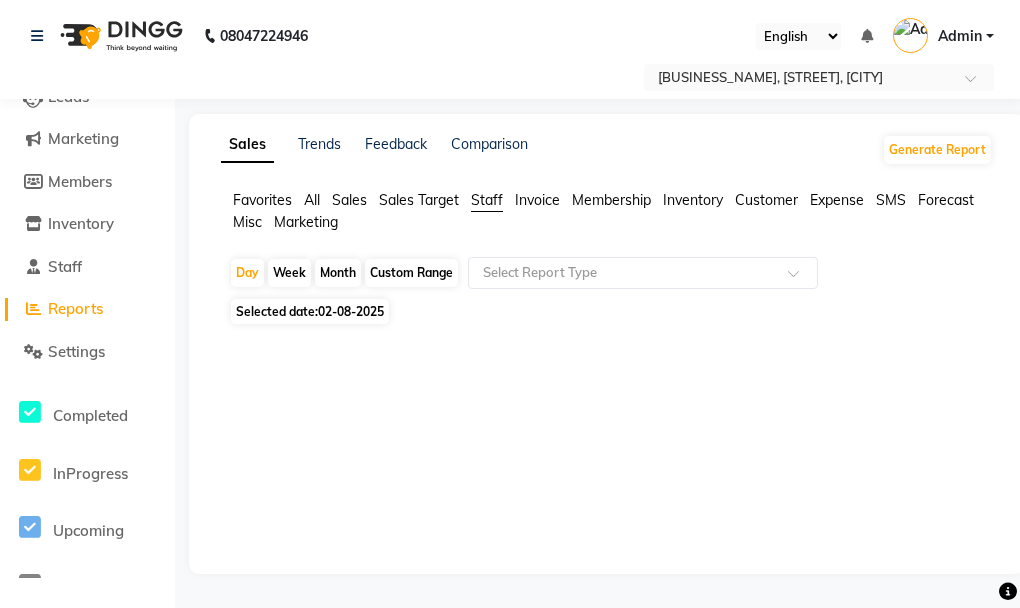 click on "Sales" 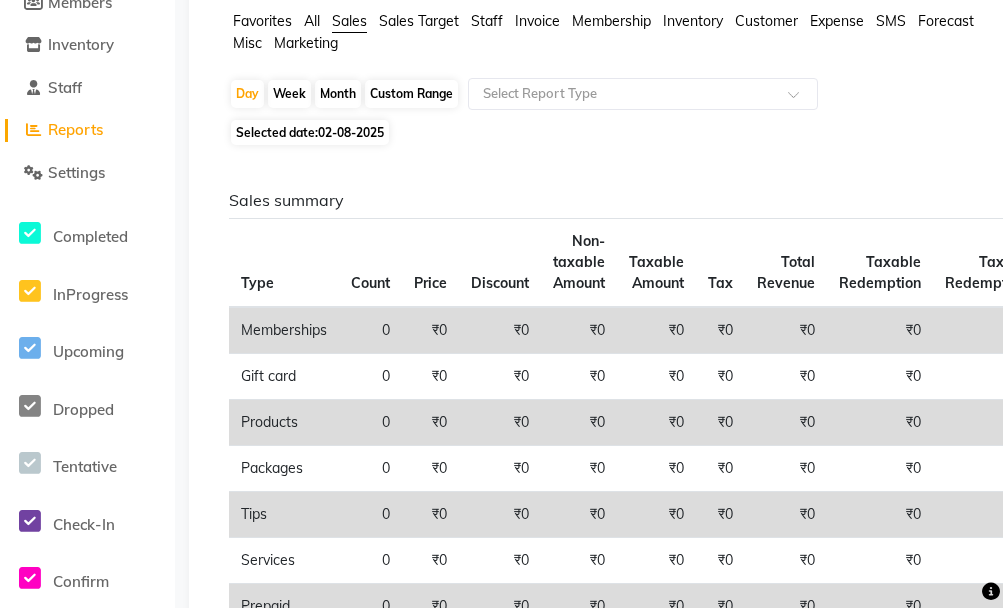 scroll, scrollTop: 0, scrollLeft: 0, axis: both 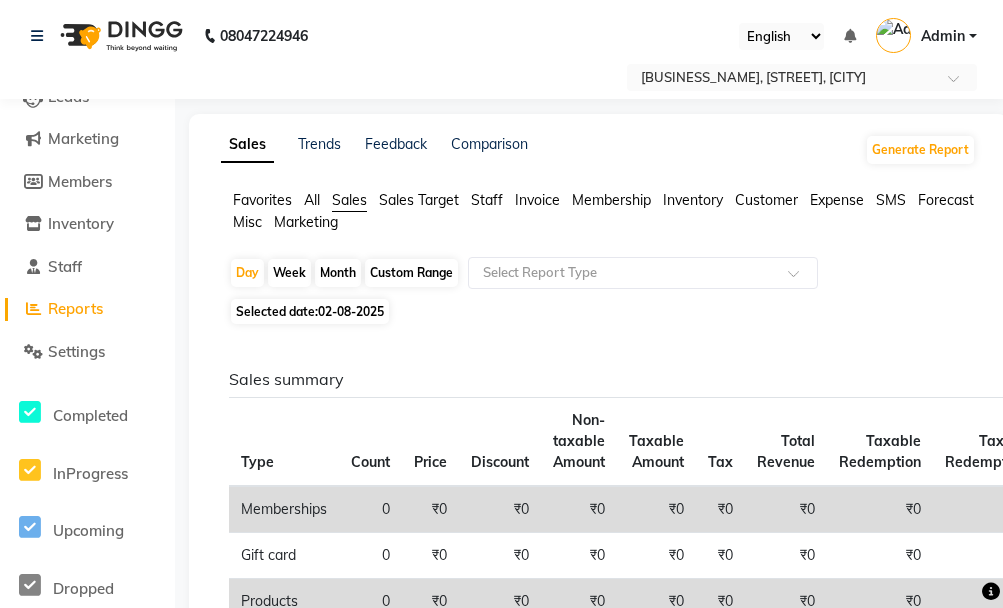 click on "02-08-2025" 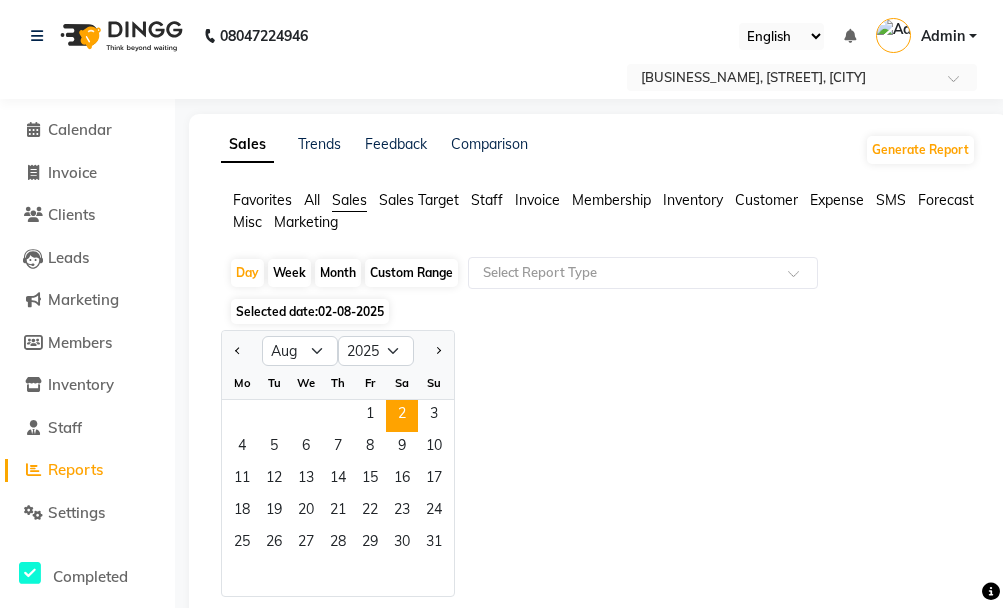 scroll, scrollTop: 0, scrollLeft: 0, axis: both 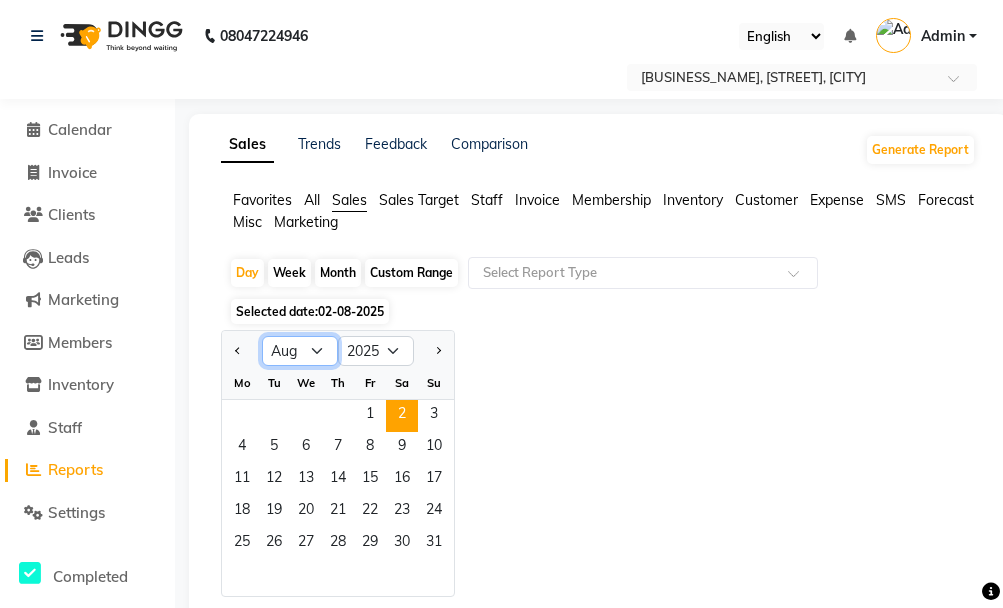 click on "Jan Feb Mar Apr May Jun Jul Aug Sep Oct Nov Dec" 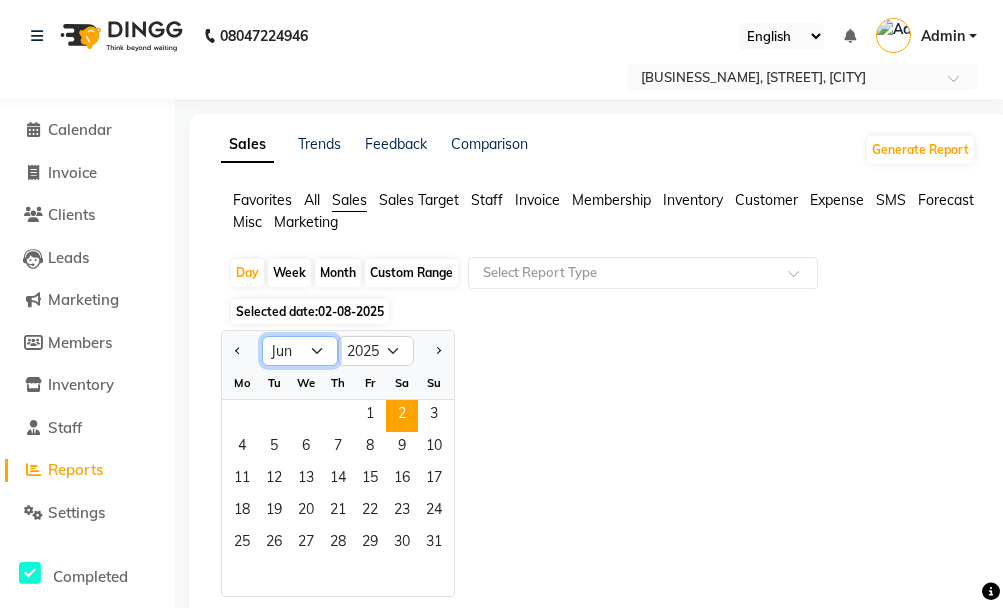 click on "Jan Feb Mar Apr May Jun Jul Aug Sep Oct Nov Dec" 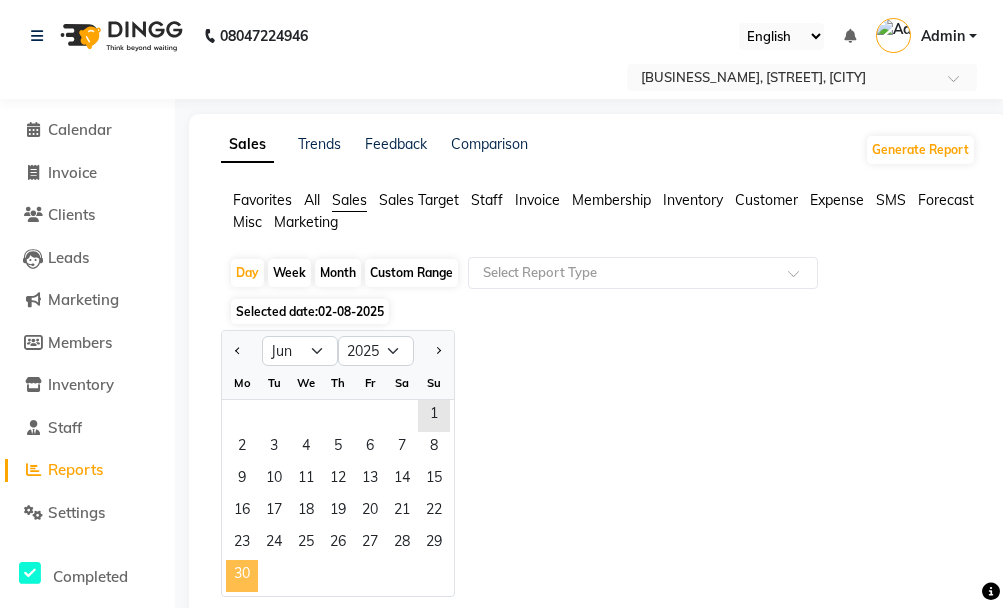 drag, startPoint x: 435, startPoint y: 415, endPoint x: 254, endPoint y: 564, distance: 234.43976 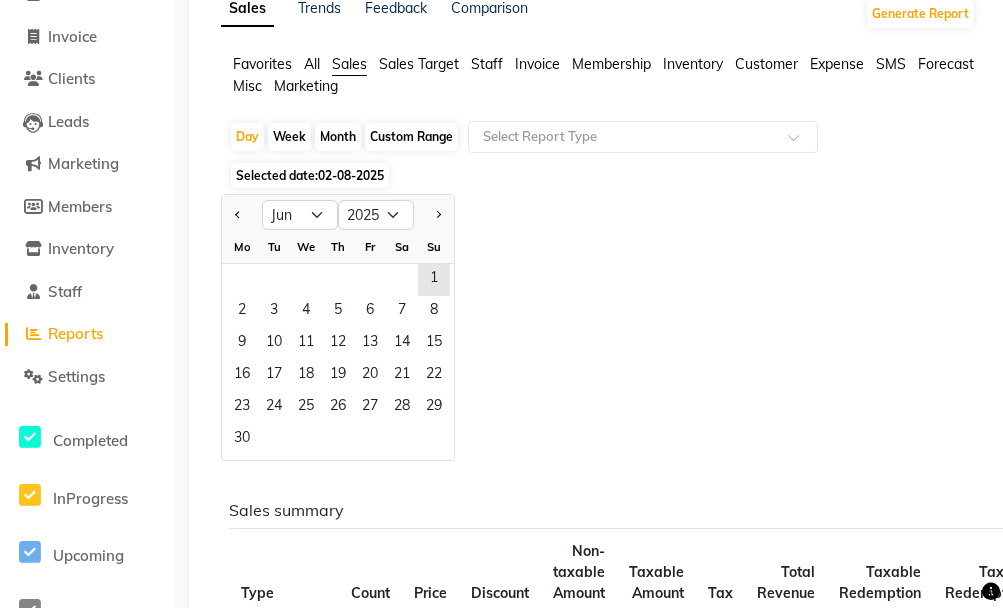 scroll, scrollTop: 100, scrollLeft: 0, axis: vertical 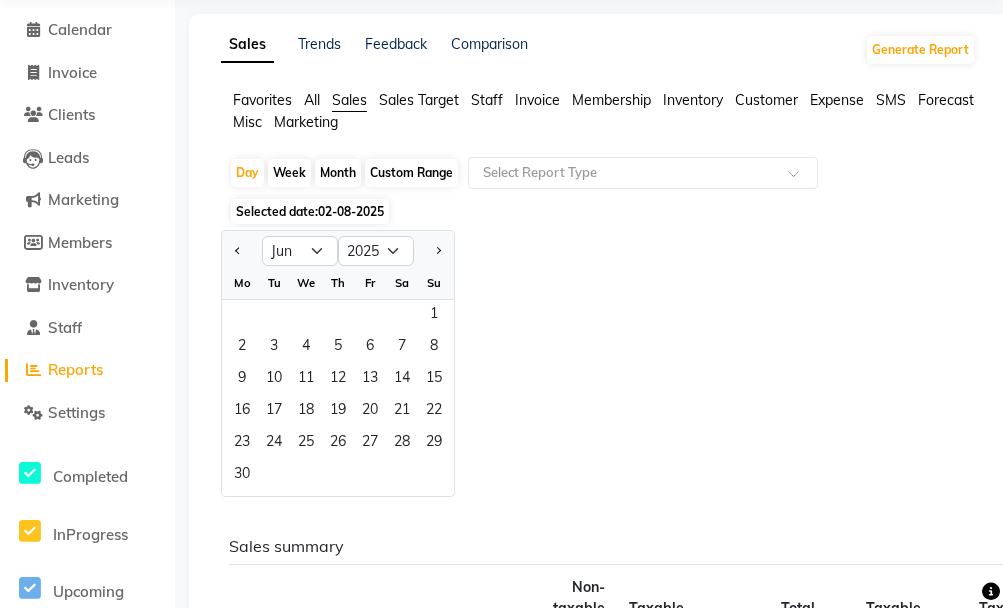 click on "Invoice" 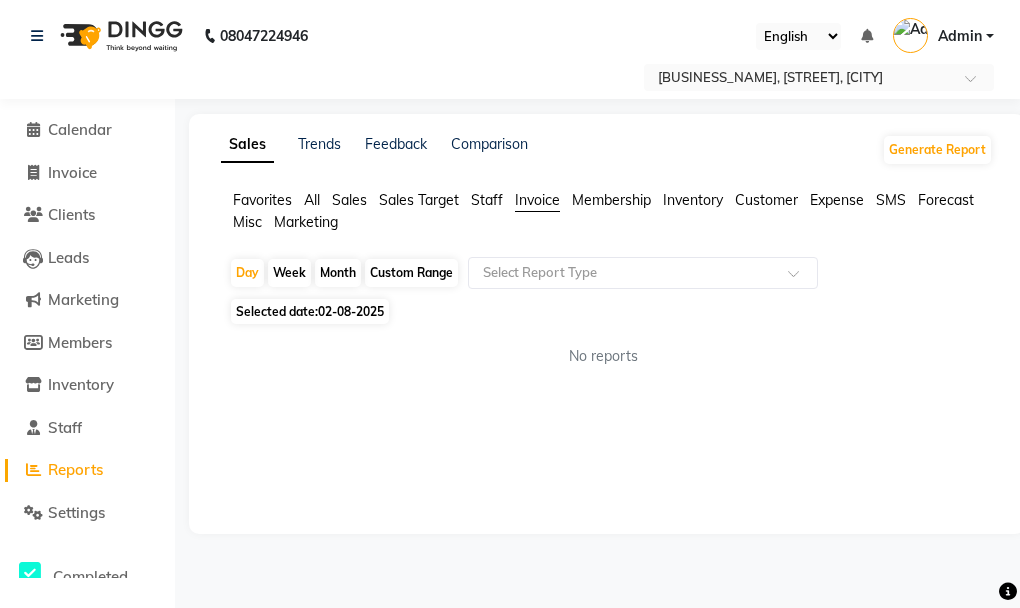 click on "Invoice" 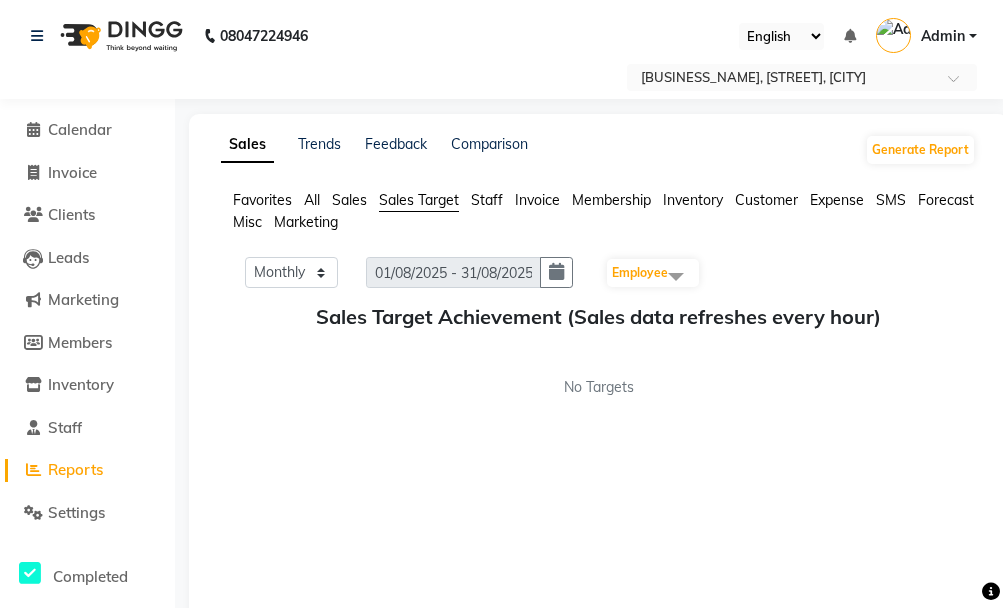 click on "Sales Target" 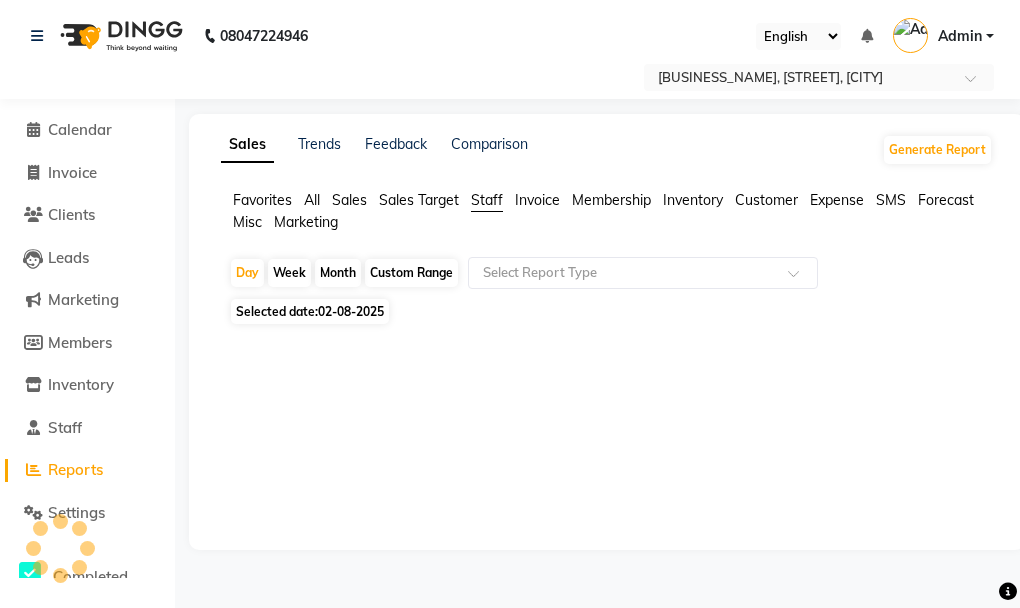 click on "Sales" 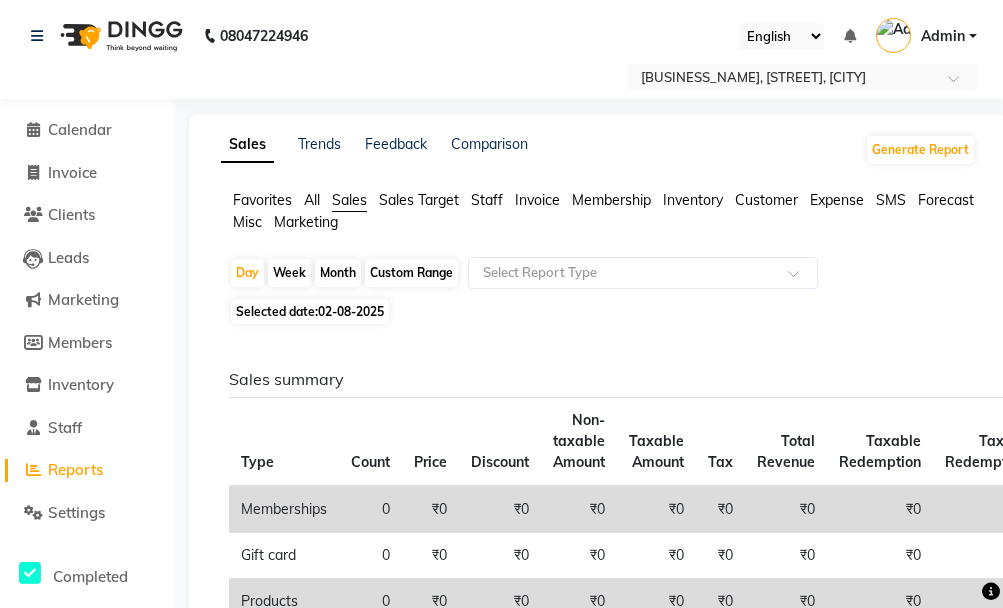click on "All" 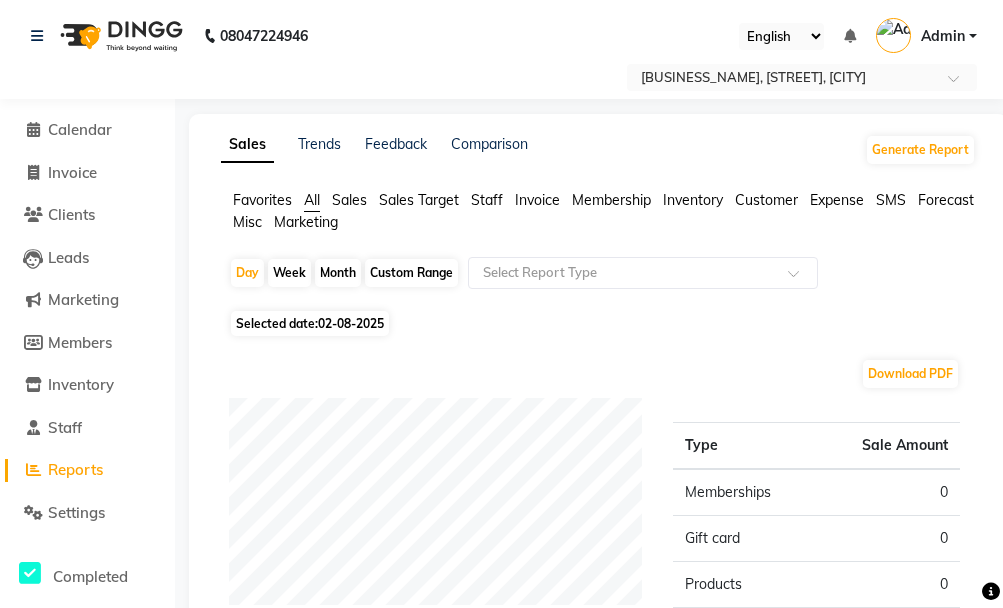 click on "Sales" 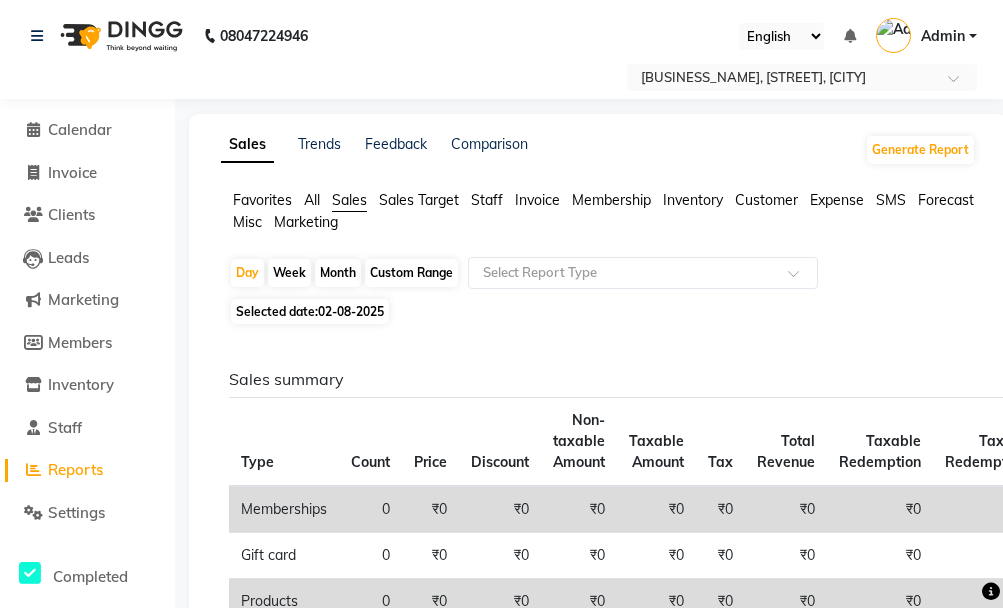 click on "Month" 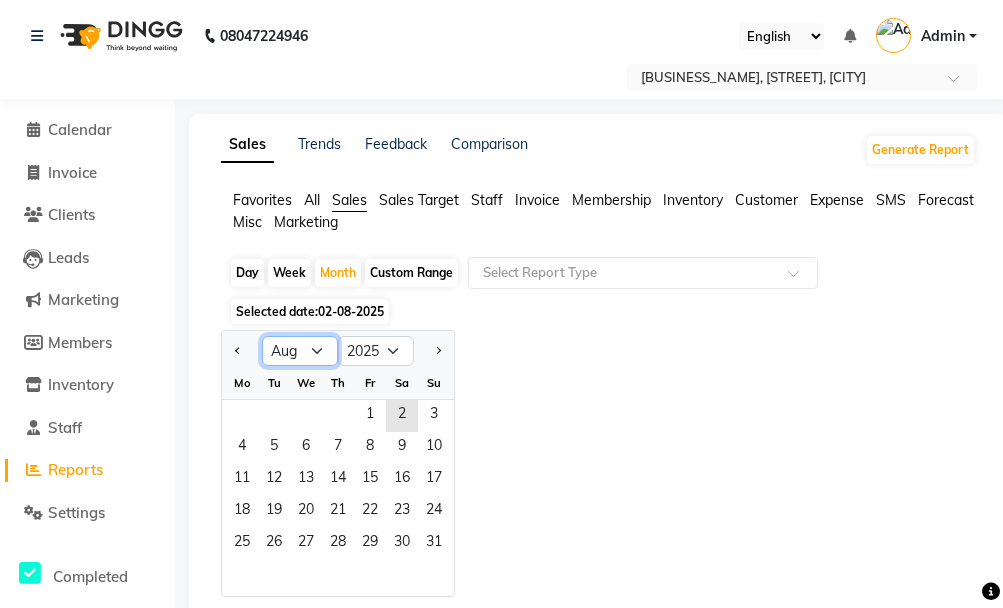 click on "Jan Feb Mar Apr May Jun Jul Aug Sep Oct Nov Dec" 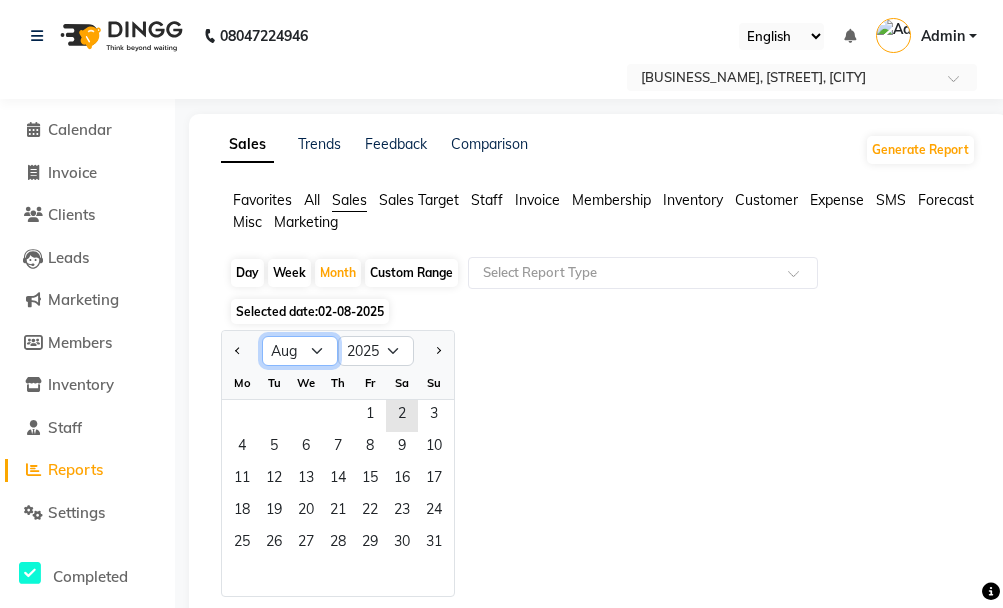 select on "6" 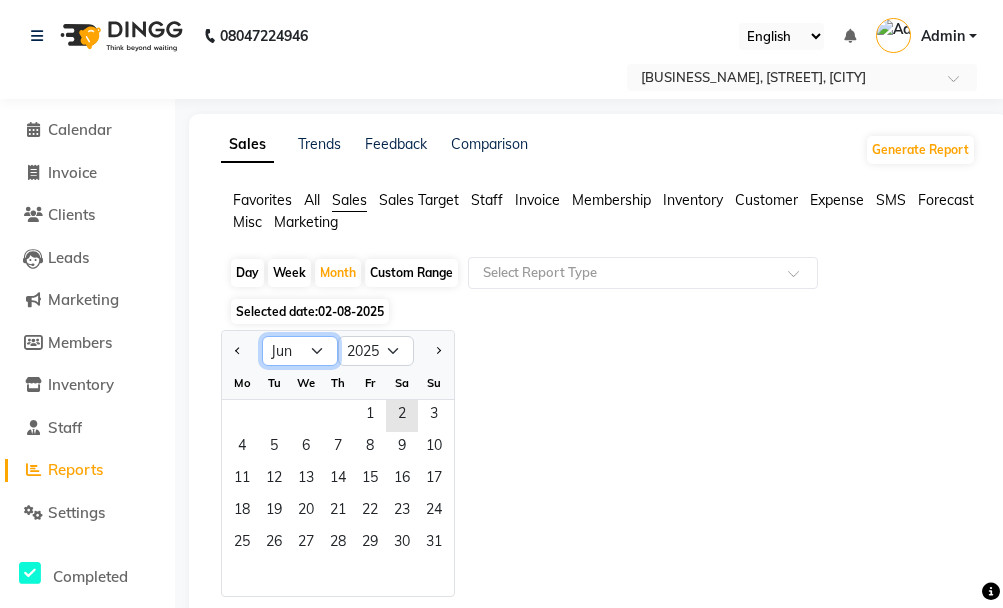 click on "Jan Feb Mar Apr May Jun Jul Aug Sep Oct Nov Dec" 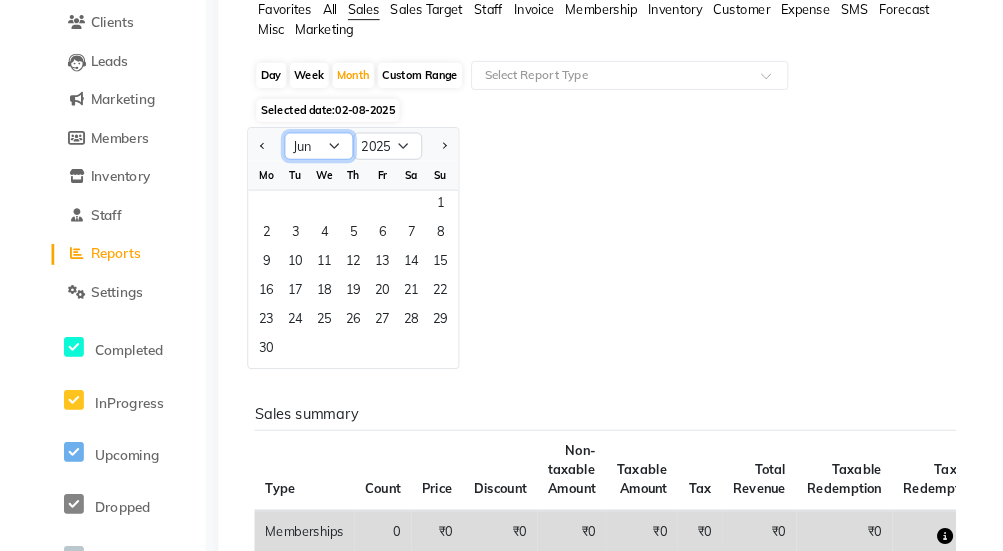 scroll, scrollTop: 0, scrollLeft: 0, axis: both 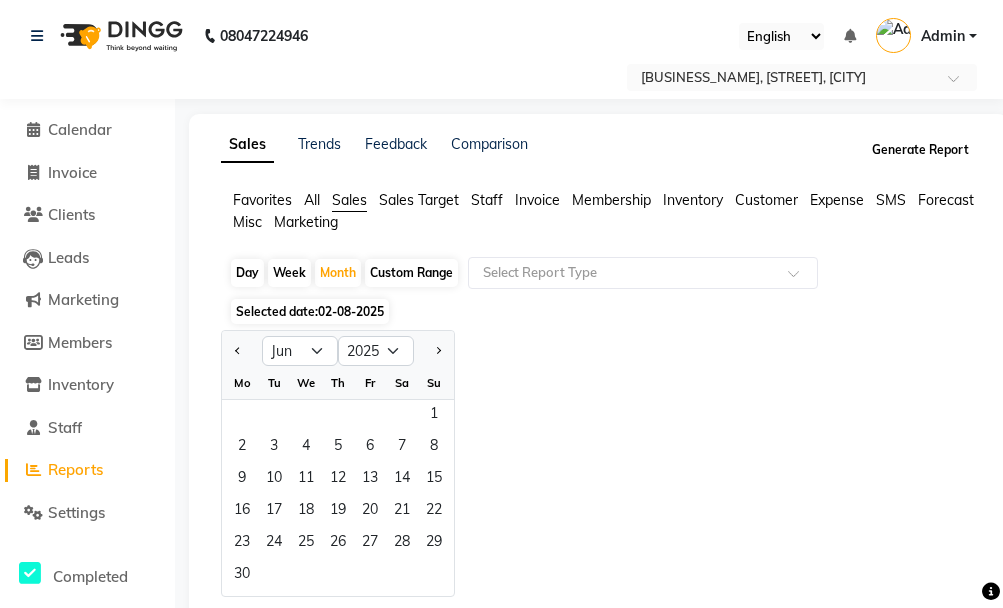 click on "Generate Report" 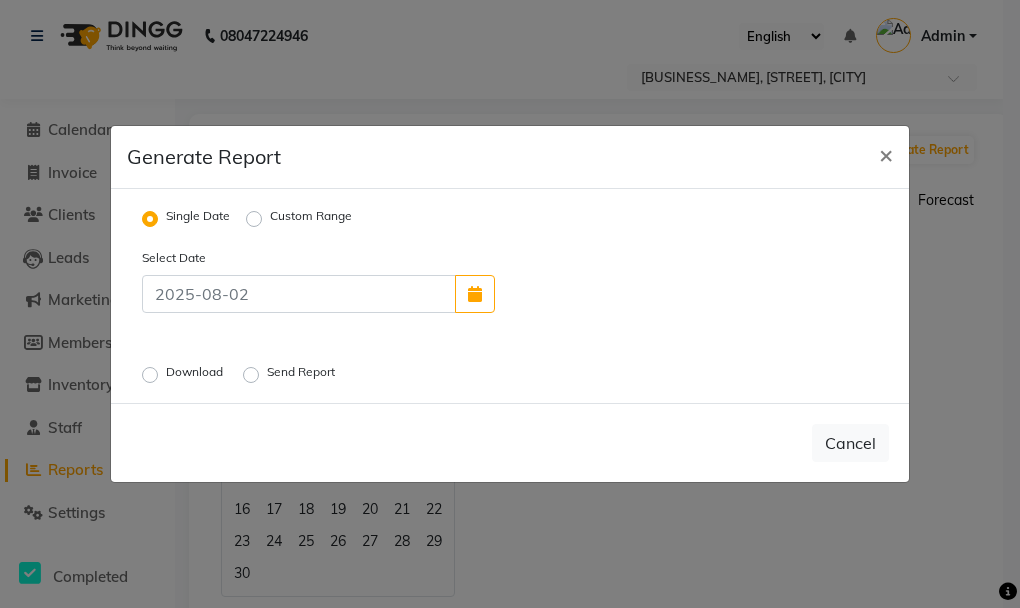 drag, startPoint x: 147, startPoint y: 372, endPoint x: 164, endPoint y: 371, distance: 17.029387 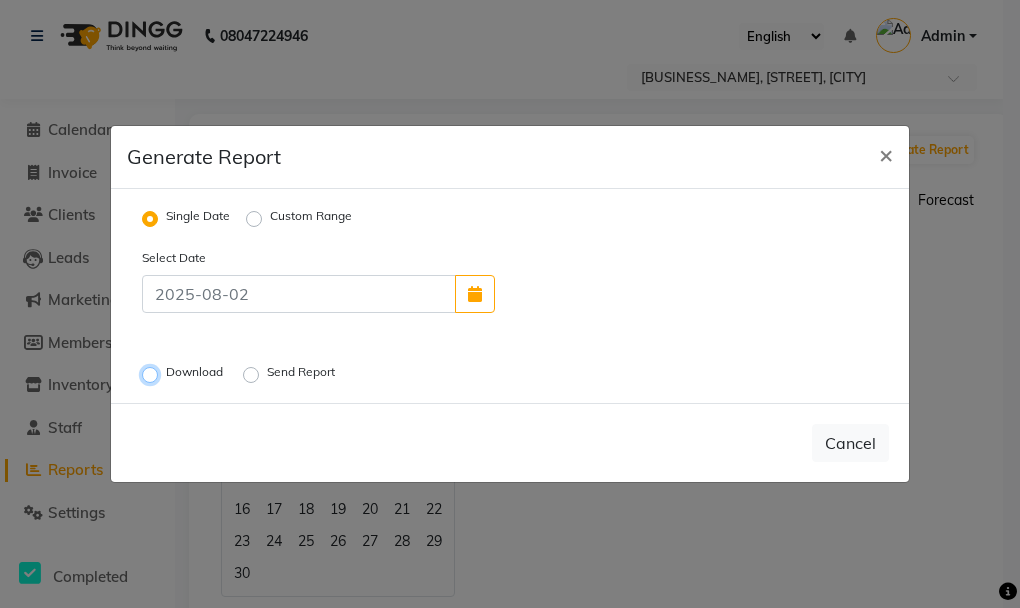 click on "Download" at bounding box center [153, 375] 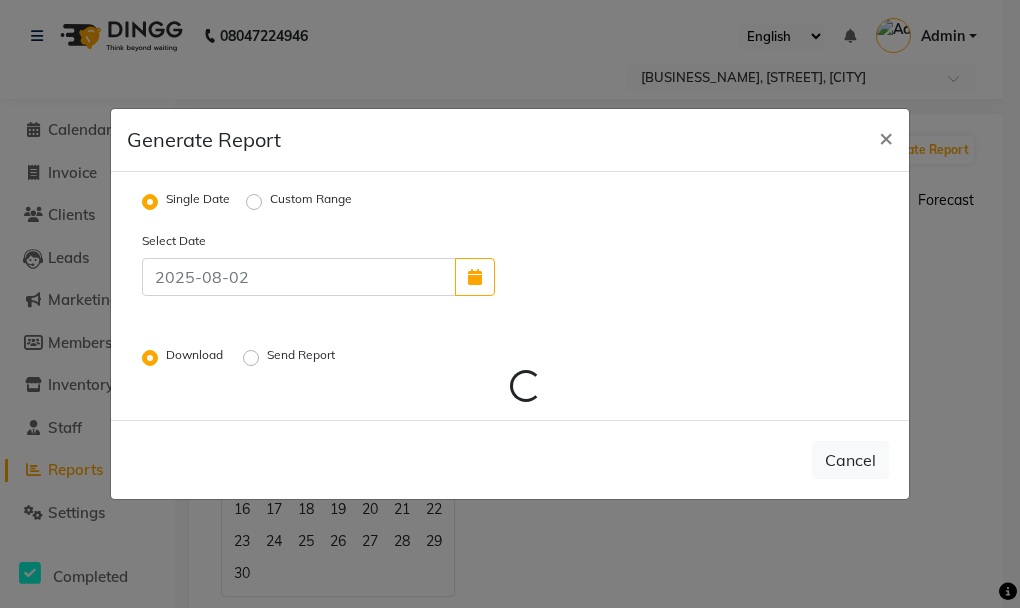 click on "Send Report" 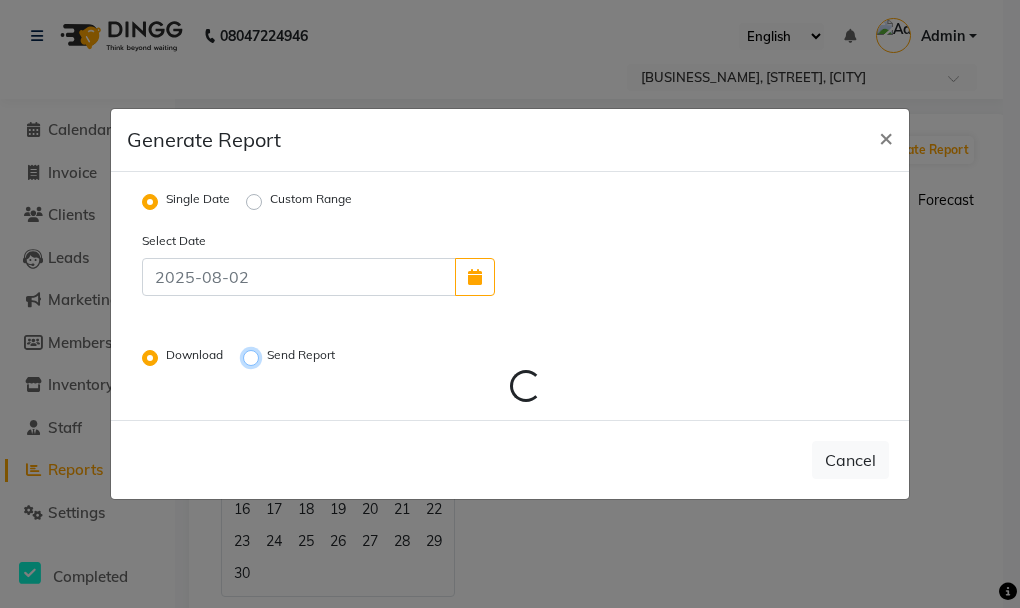 click on "Send Report" at bounding box center [254, 358] 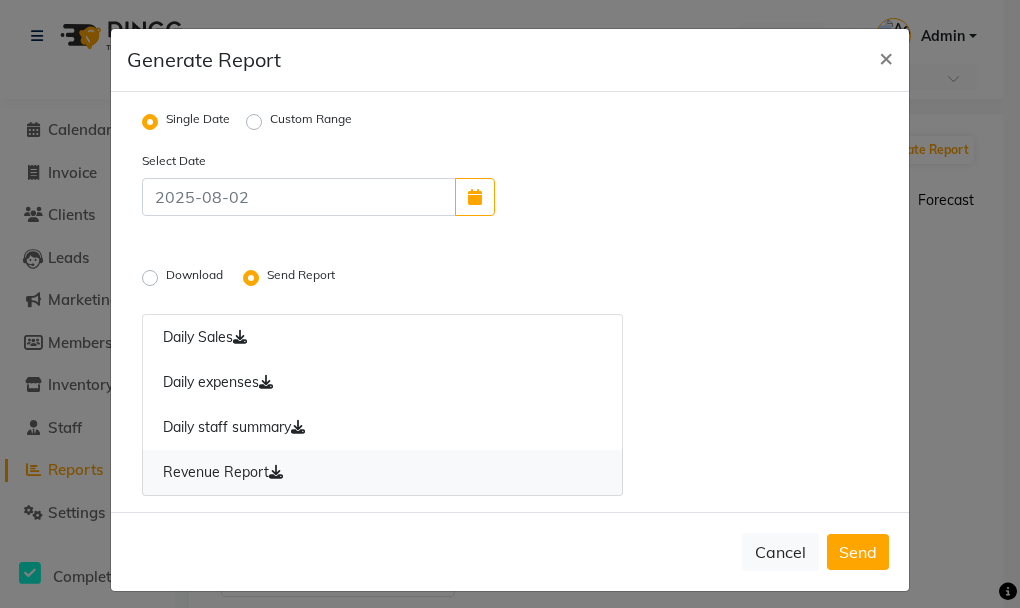 click on "Revenue Report" 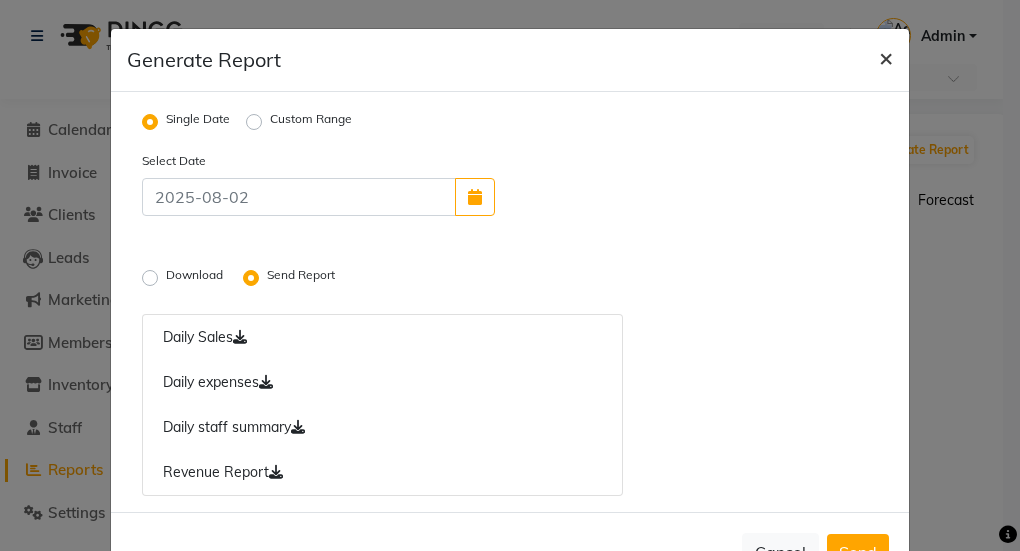 click on "×" 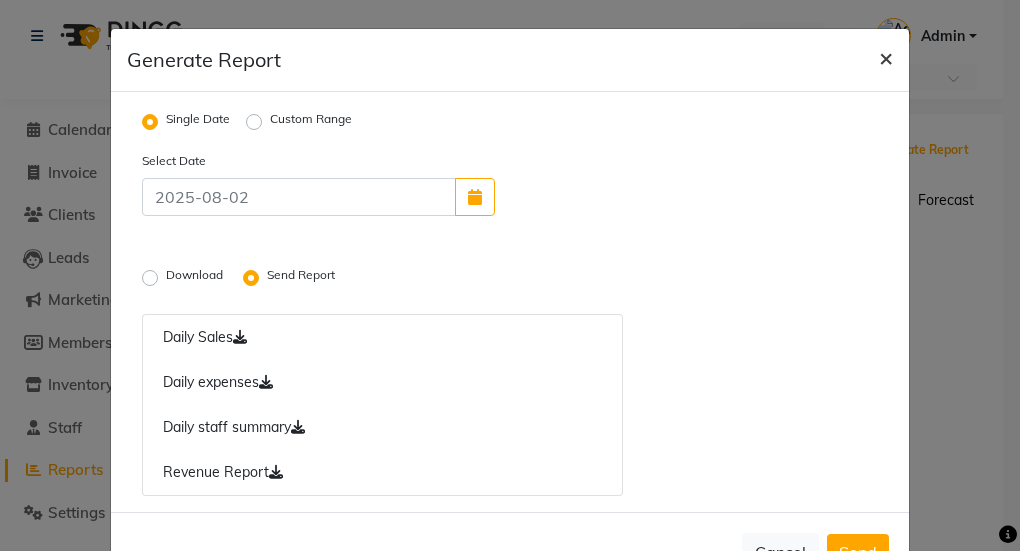 radio on "false" 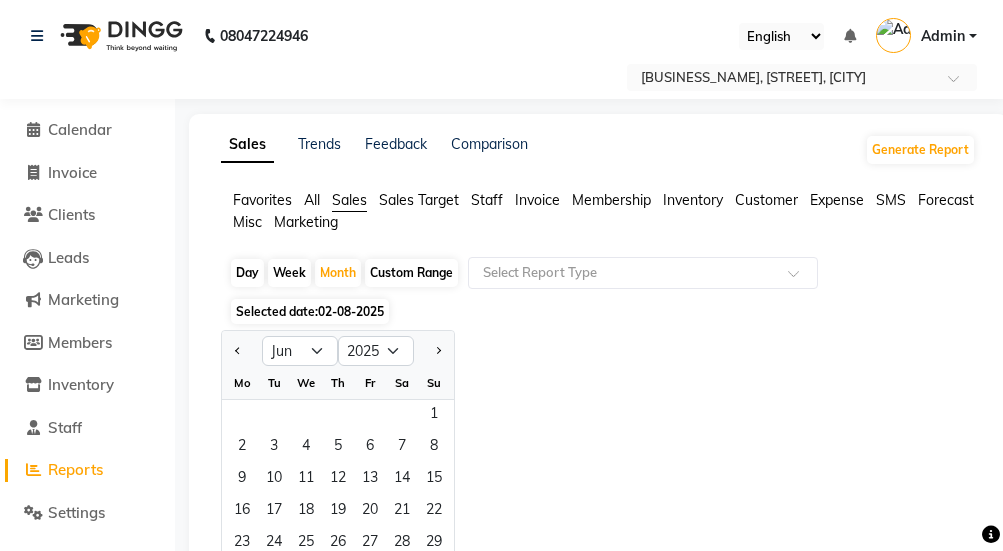 click at bounding box center (893, 35) 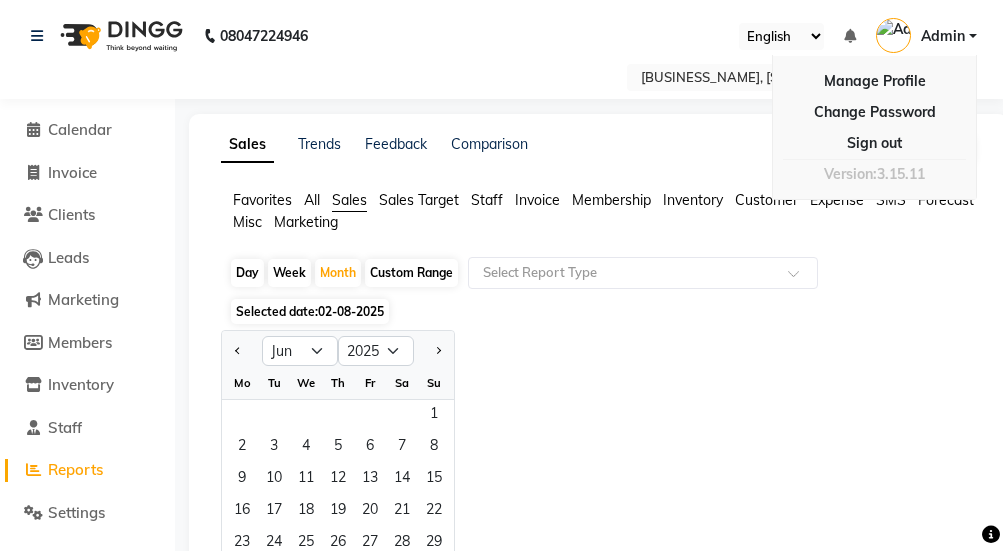 click on "Day   Week   Month   Custom Range  Select Report Type" 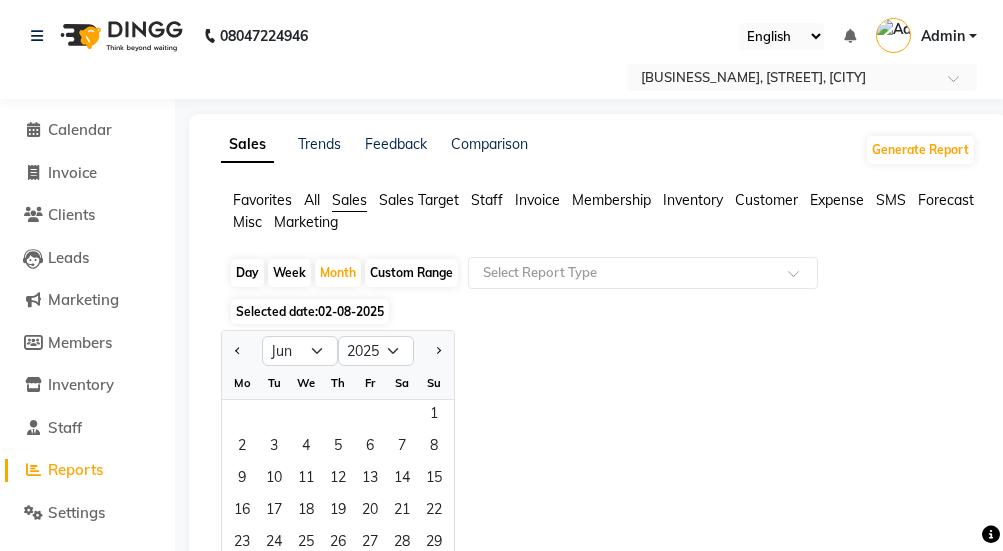 click on "Admin" at bounding box center [943, 36] 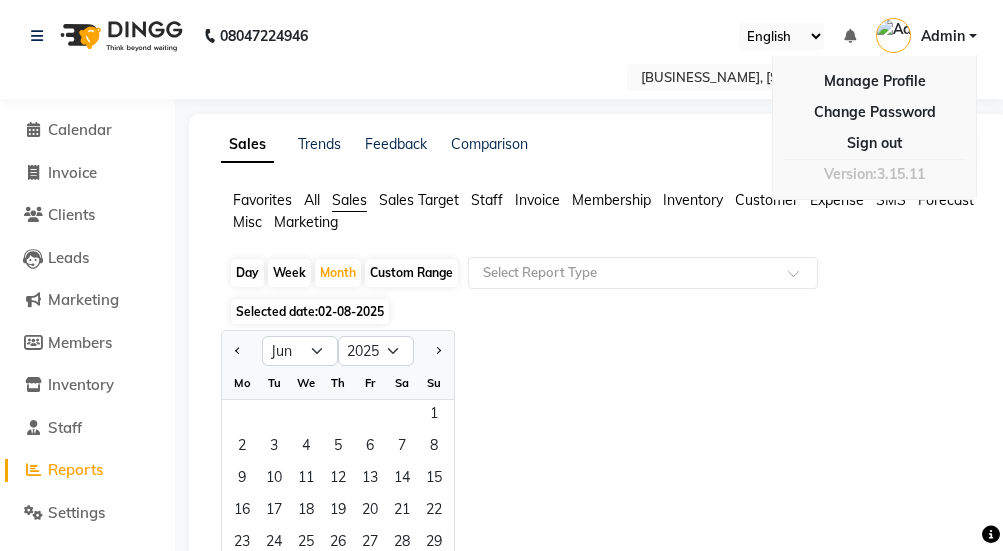 click on "Day   Week   Month   Custom Range  Select Report Type" 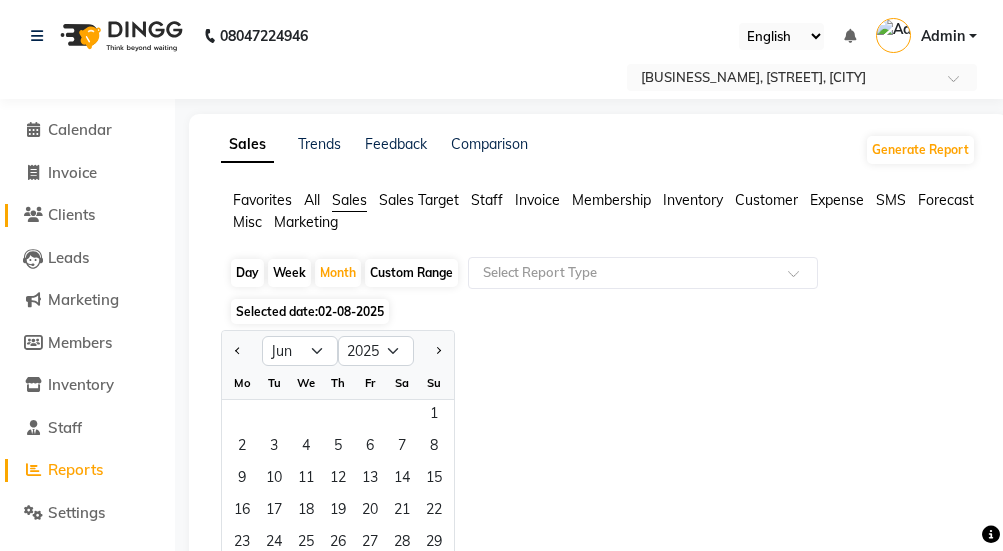 click on "Clients" 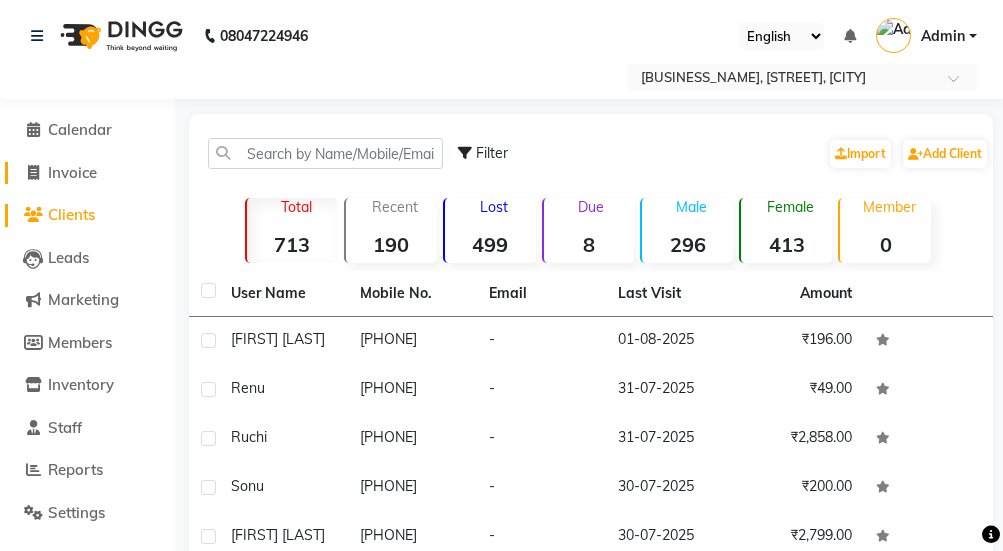 click on "Invoice" 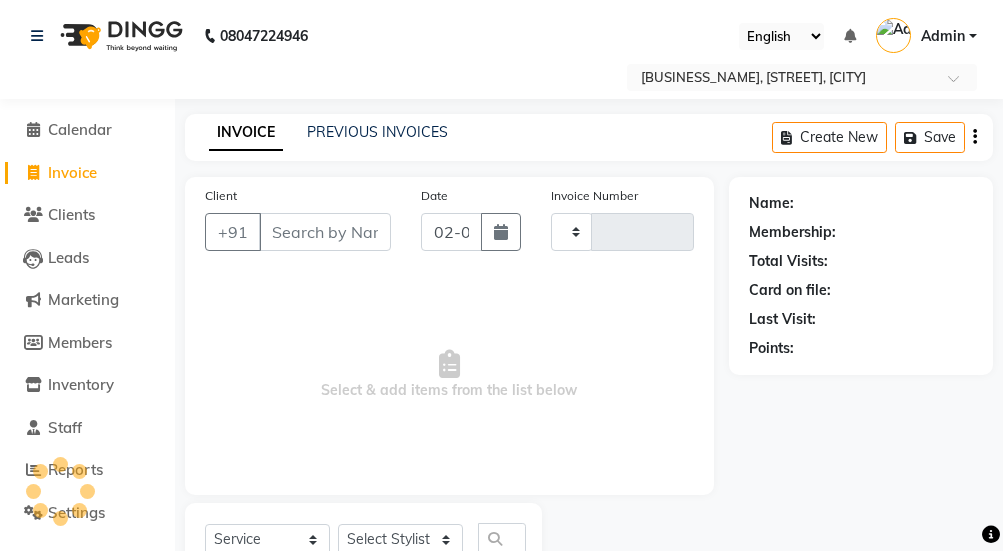 scroll, scrollTop: 115, scrollLeft: 0, axis: vertical 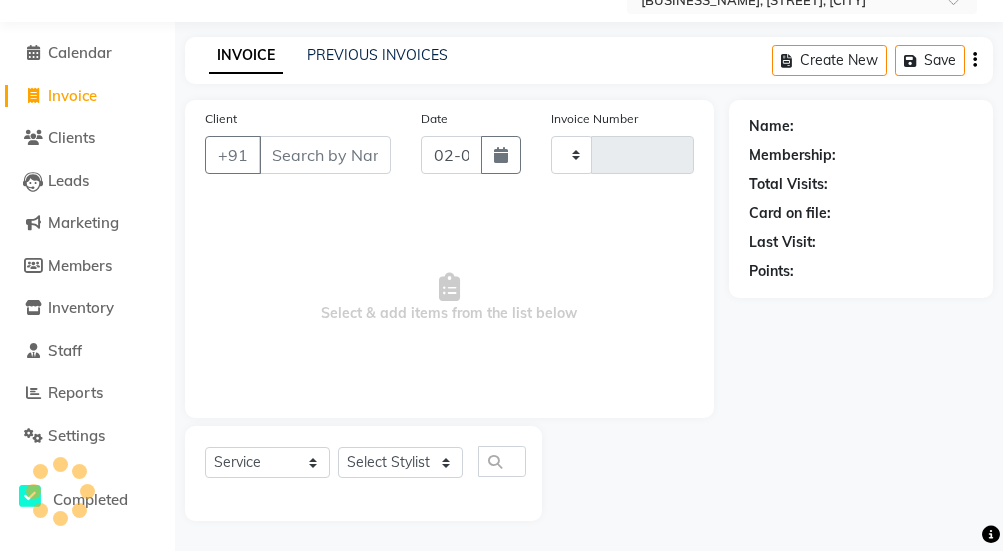 type on "0405" 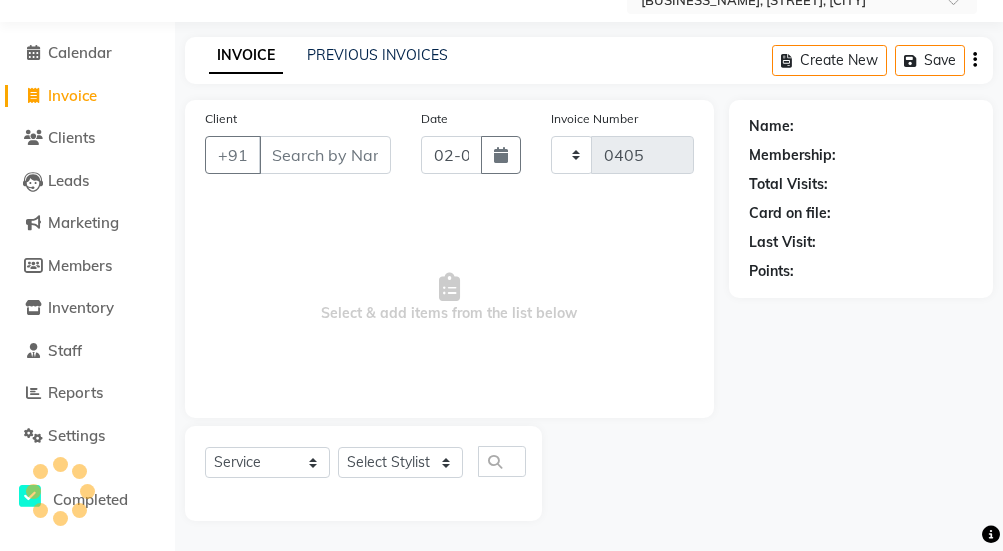 select on "6899" 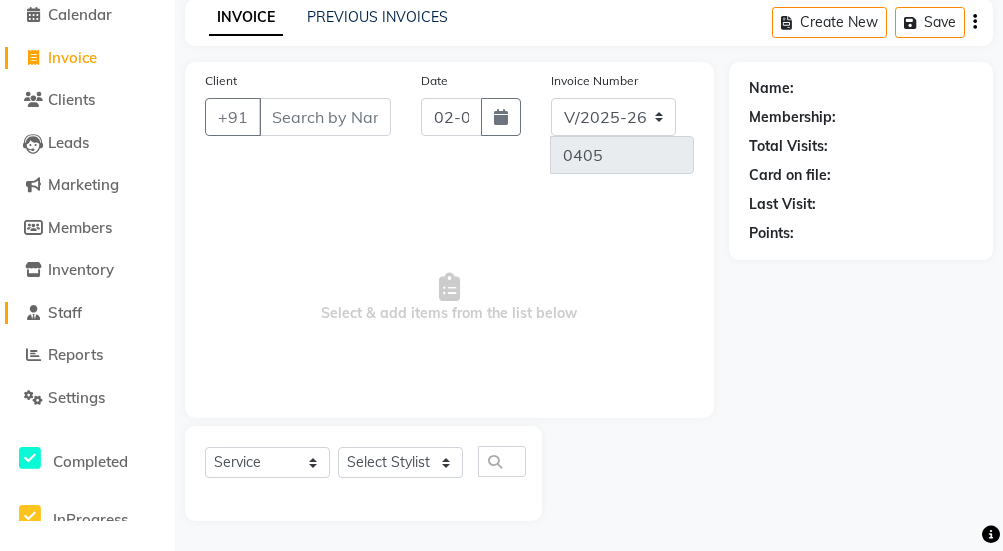 click on "Staff" 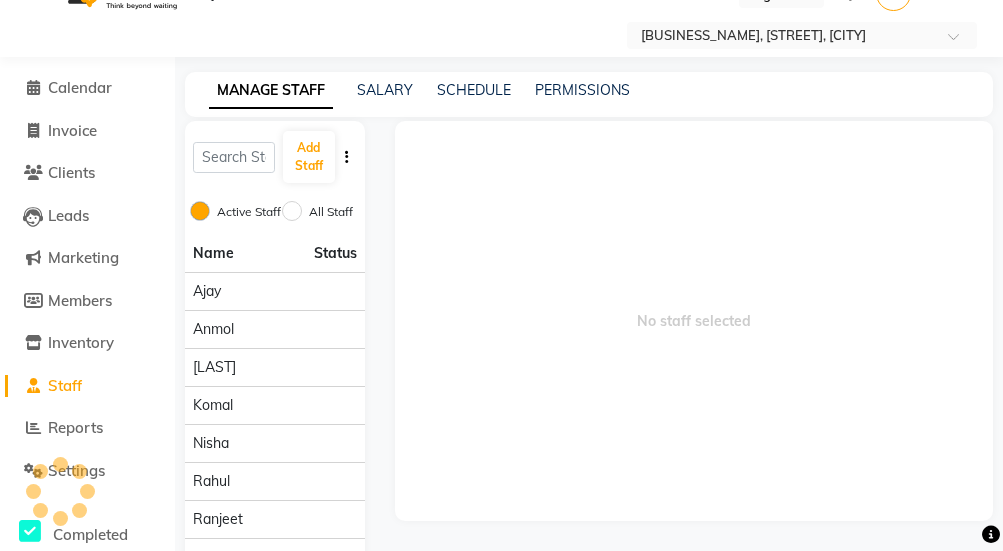 scroll, scrollTop: 113, scrollLeft: 0, axis: vertical 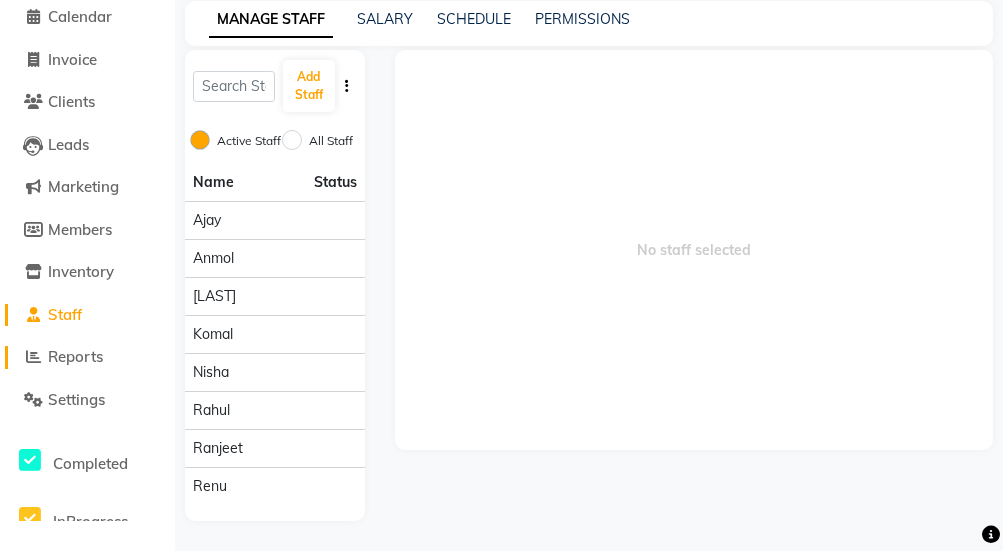 click on "Reports" 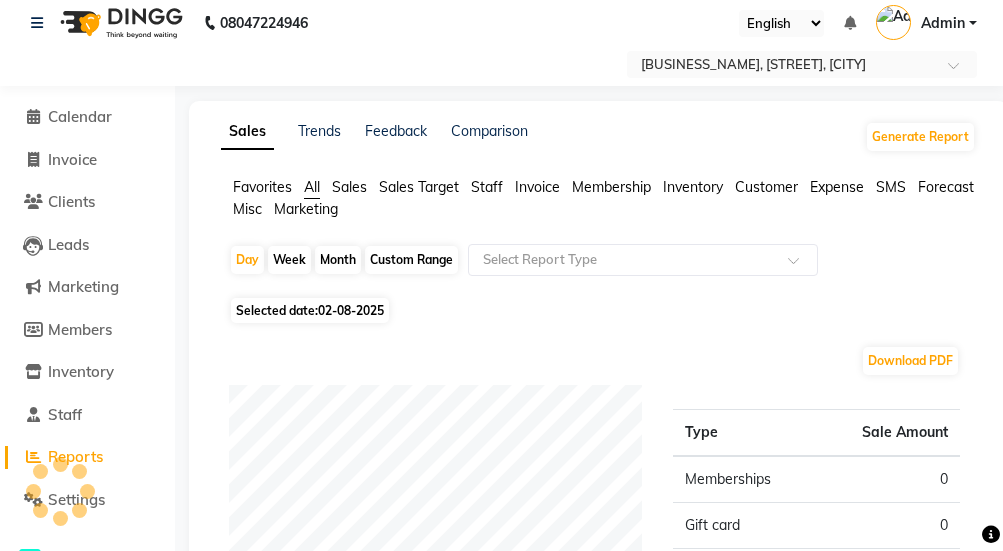 scroll, scrollTop: 113, scrollLeft: 0, axis: vertical 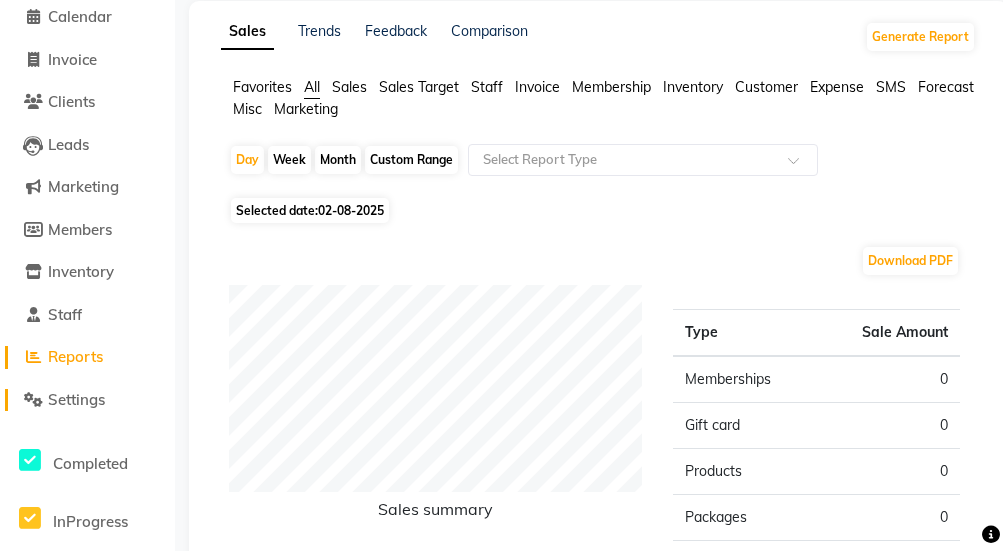click on "Settings" 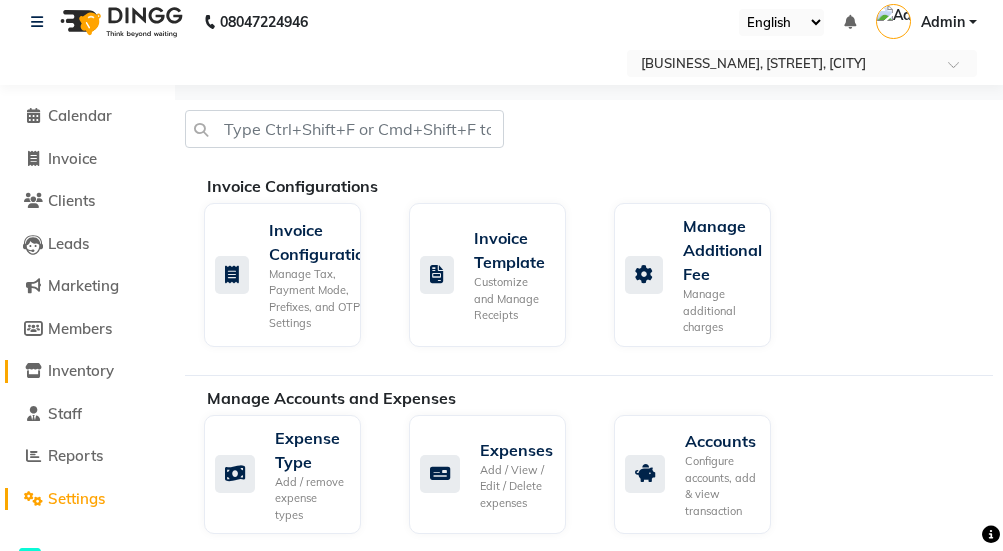 scroll, scrollTop: 13, scrollLeft: 0, axis: vertical 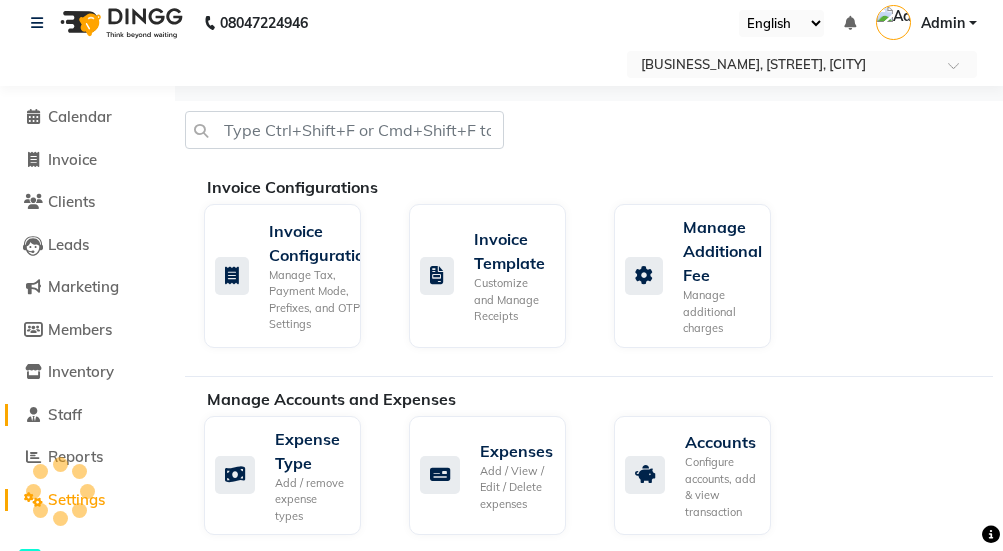 click on "Staff" 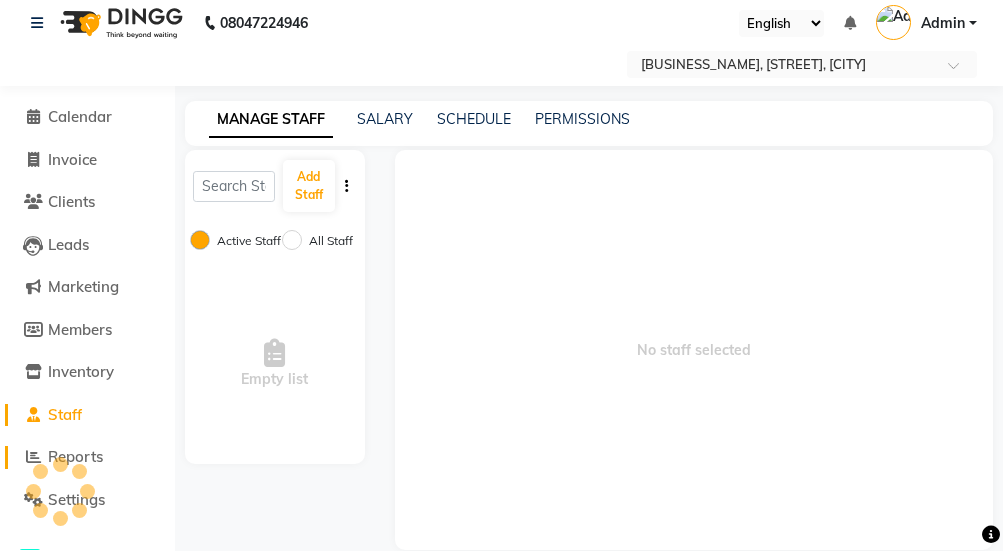 click on "Reports" 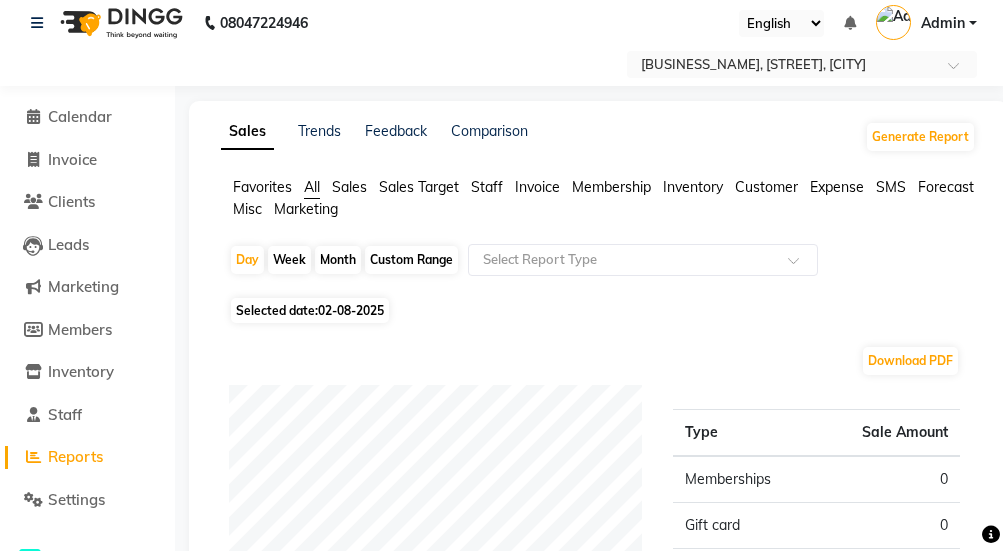 click on "Sales" 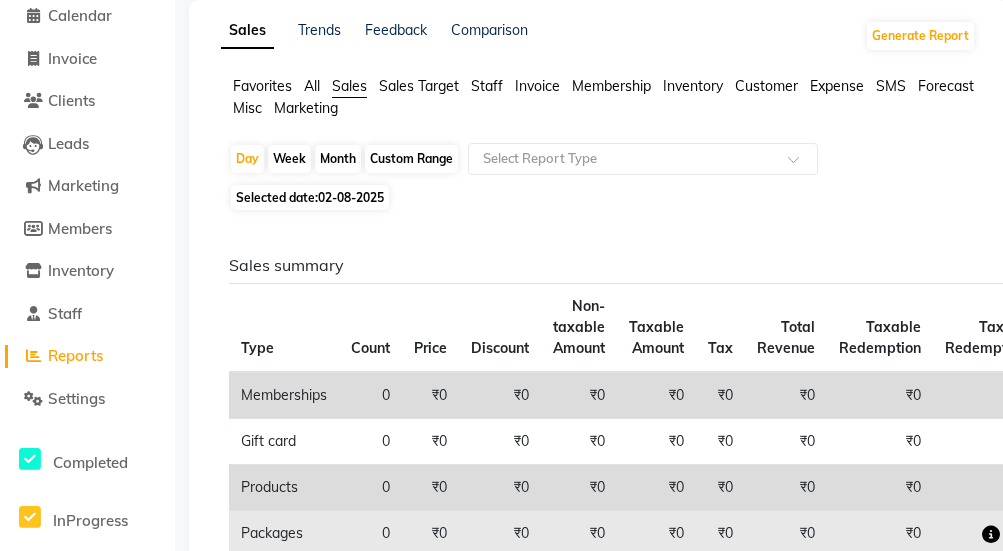 scroll, scrollTop: 113, scrollLeft: 0, axis: vertical 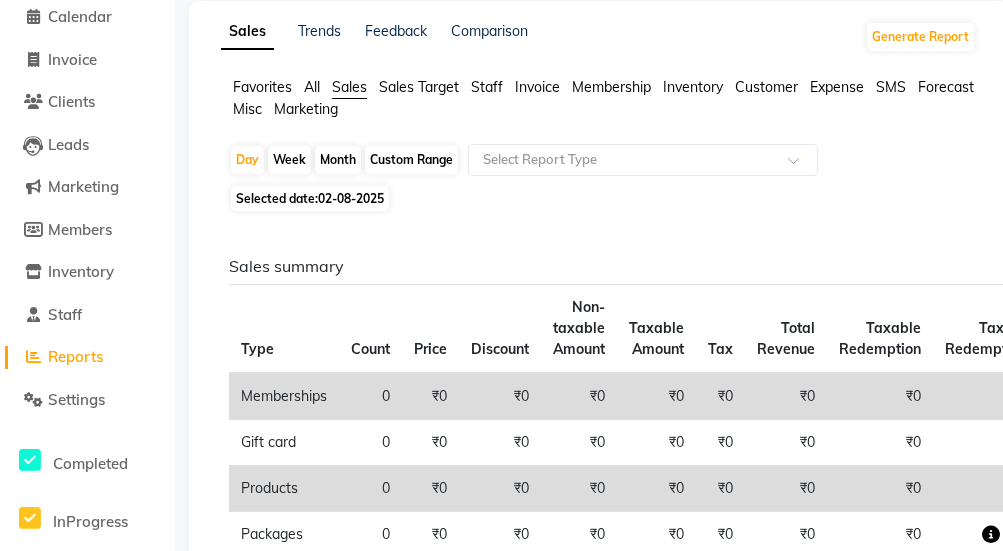 click on "Month" 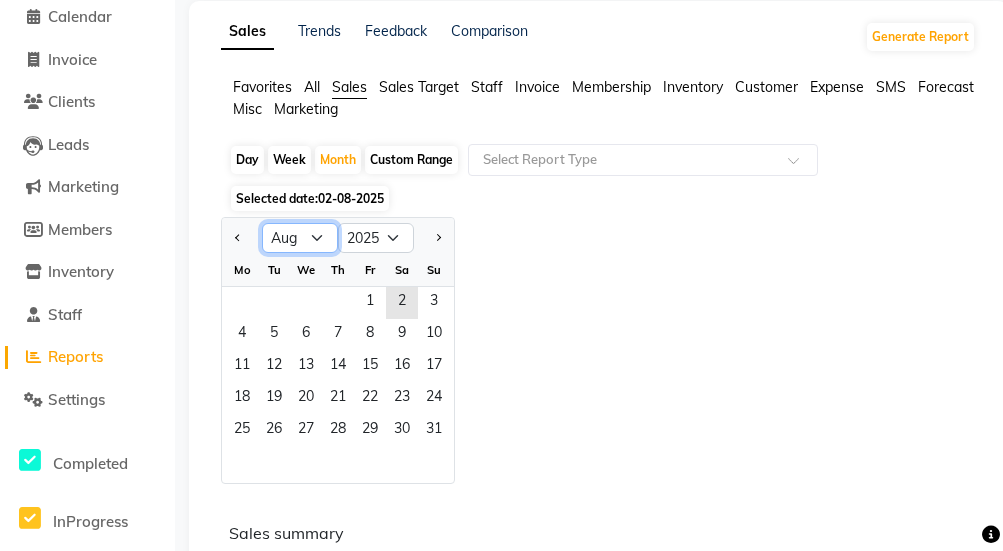 click on "Jan Feb Mar Apr May Jun Jul Aug Sep Oct Nov Dec" 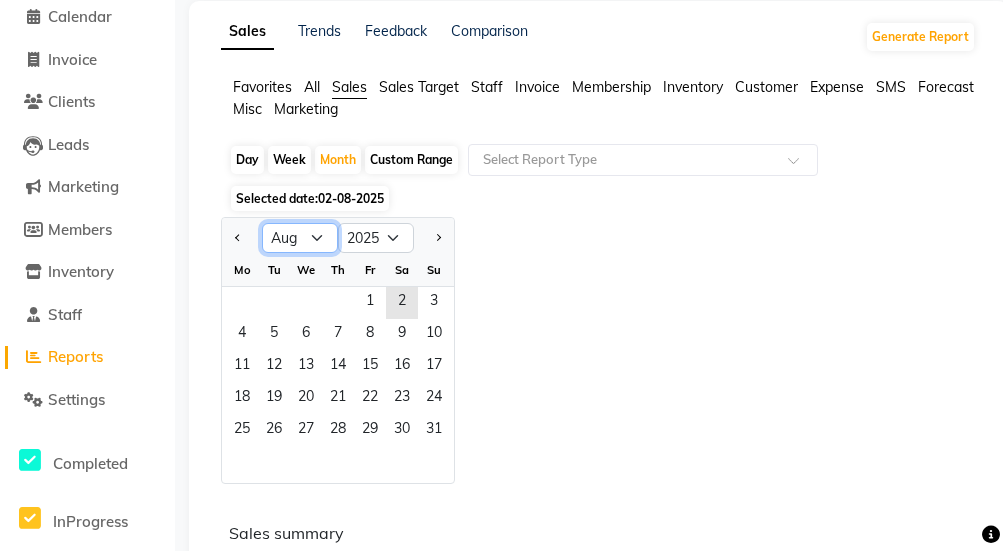 select on "3" 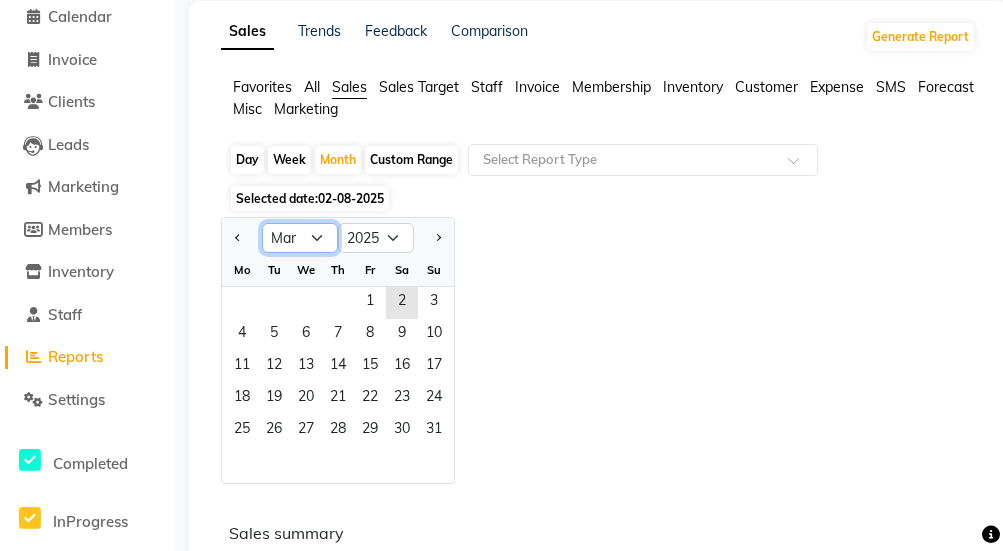 click on "Jan Feb Mar Apr May Jun Jul Aug Sep Oct Nov Dec" 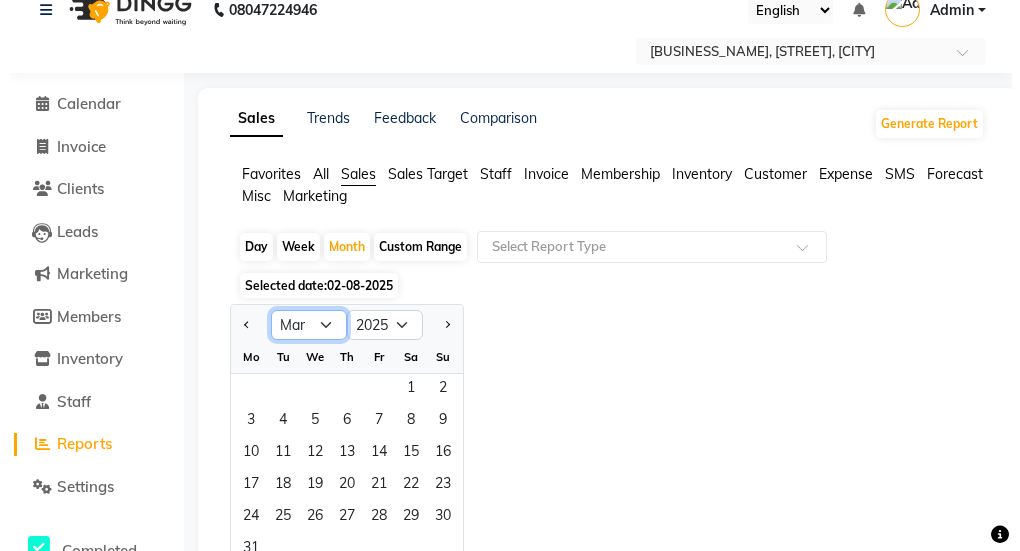 scroll, scrollTop: 0, scrollLeft: 0, axis: both 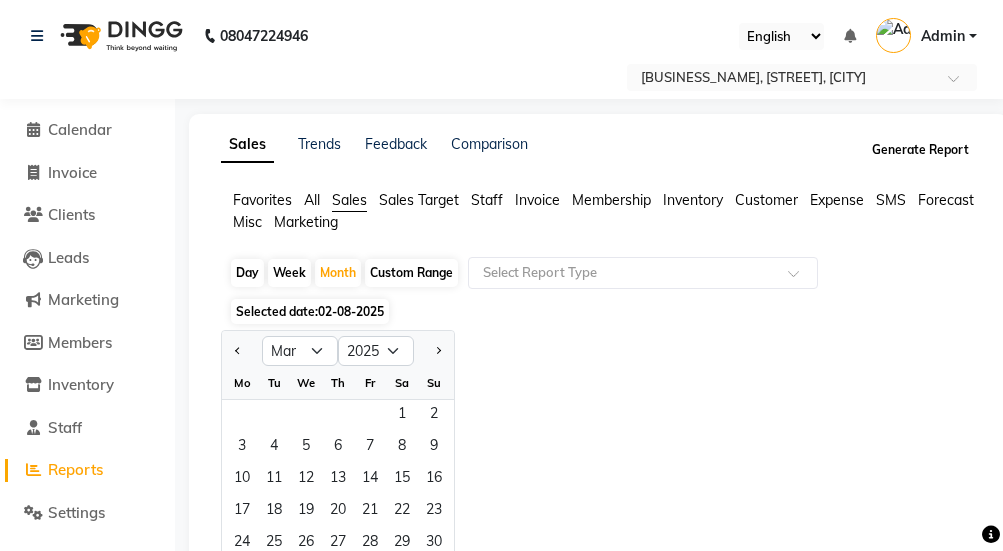 click on "Generate Report" 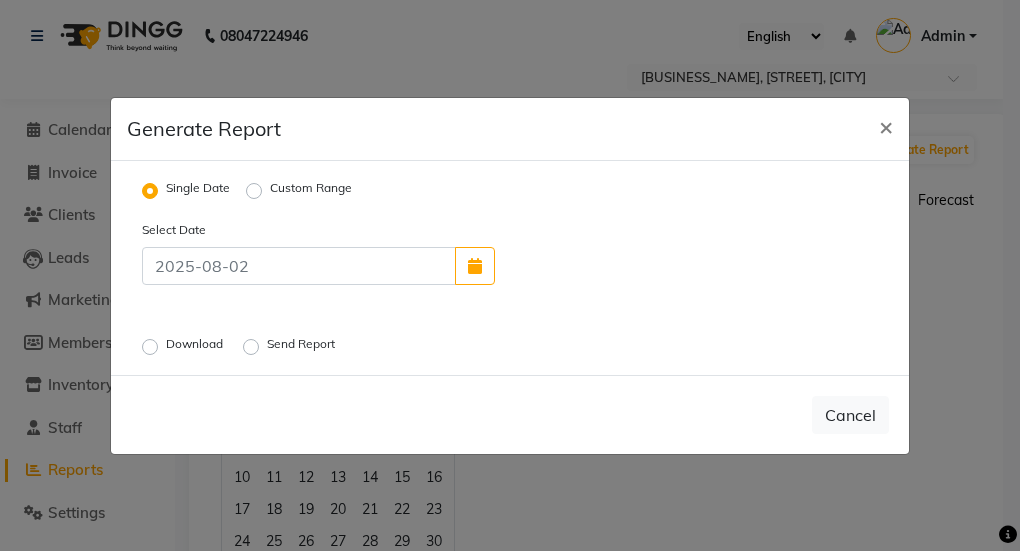 click on "Custom Range" 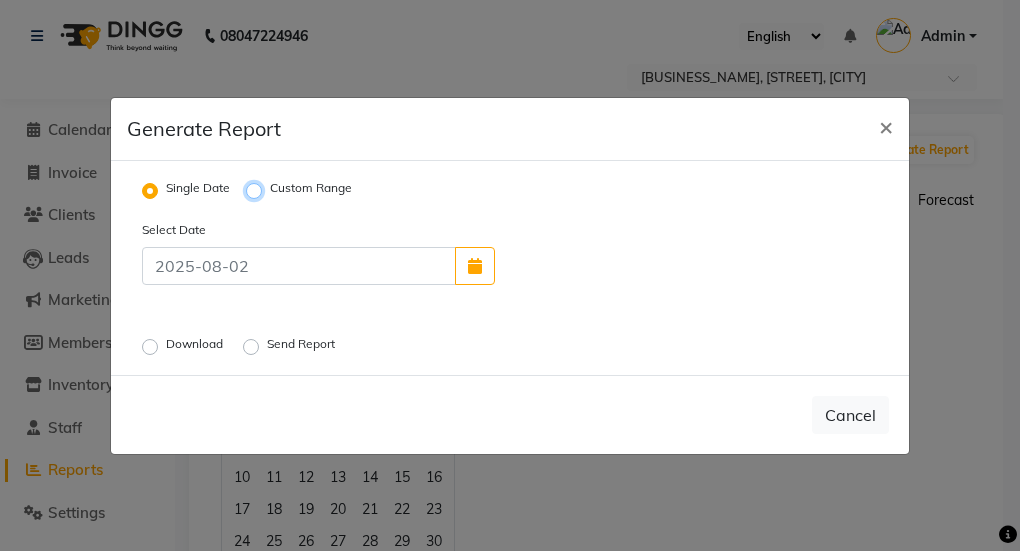 click on "Custom Range" at bounding box center [257, 190] 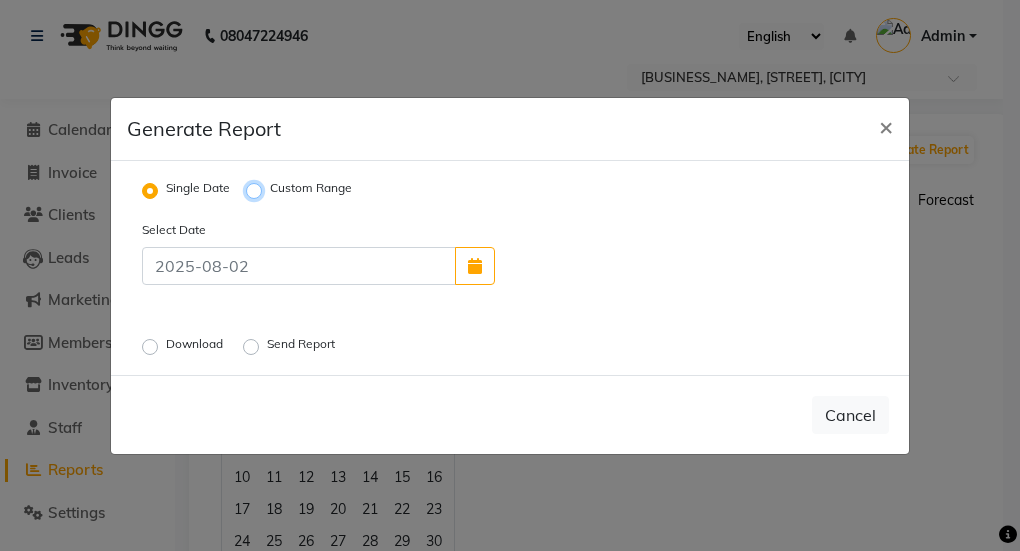 radio on "true" 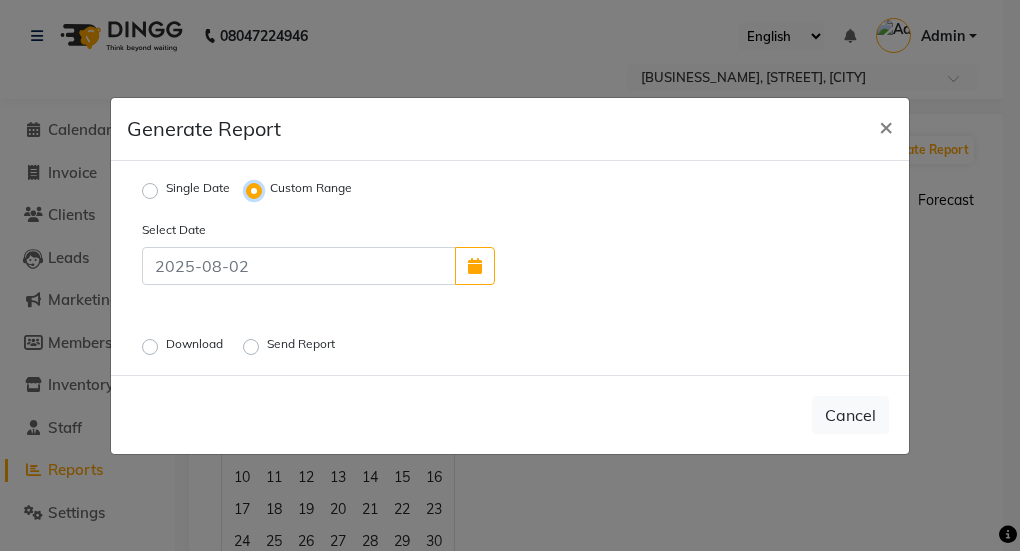 select on "8" 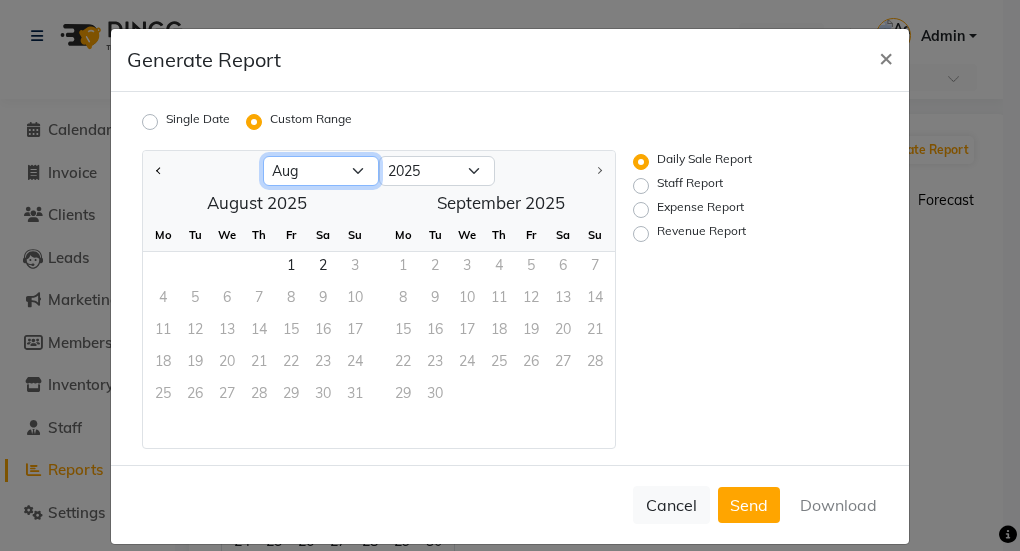 click on "Jan Feb Mar Apr May Jun Jul Aug" 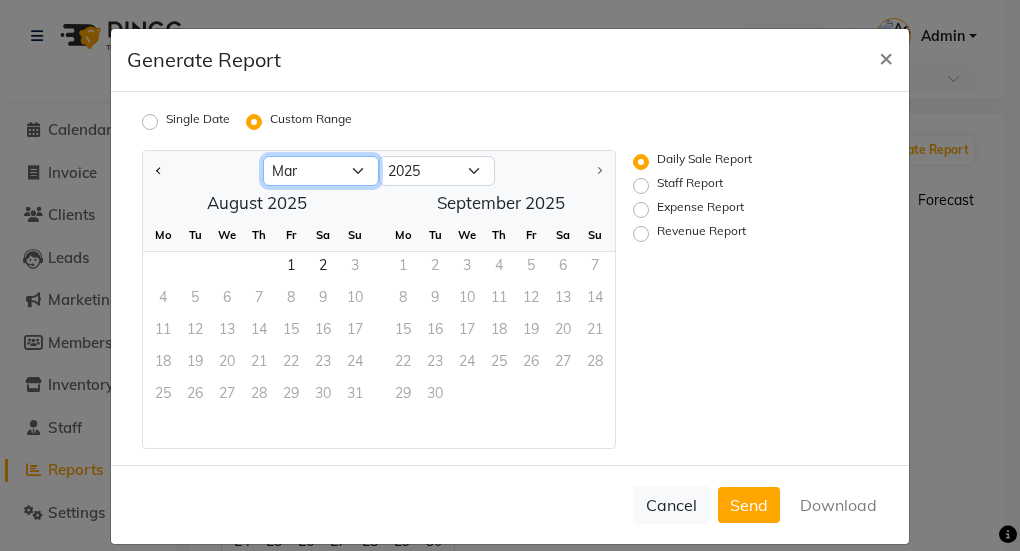 click on "Jan Feb Mar Apr May Jun Jul Aug" 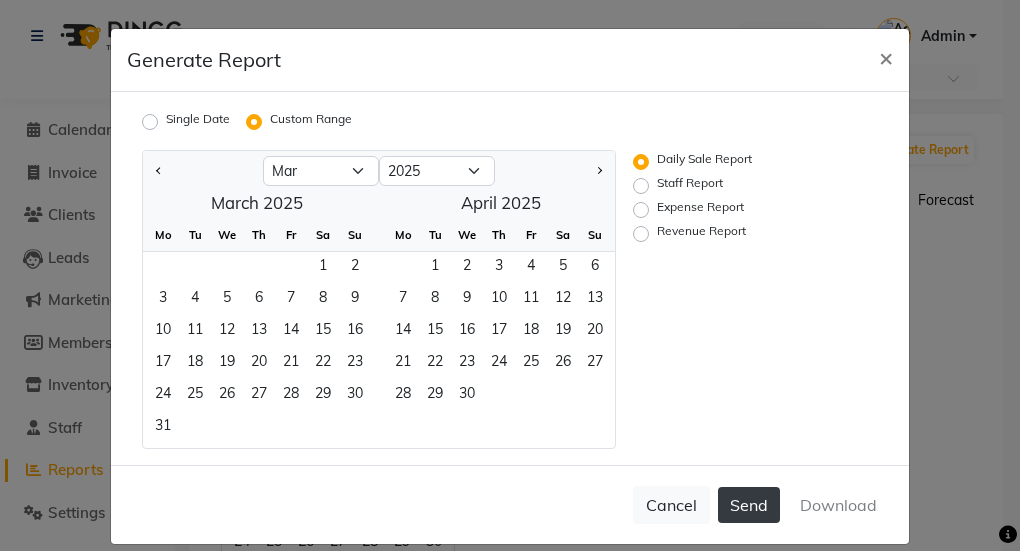 click on "Send" 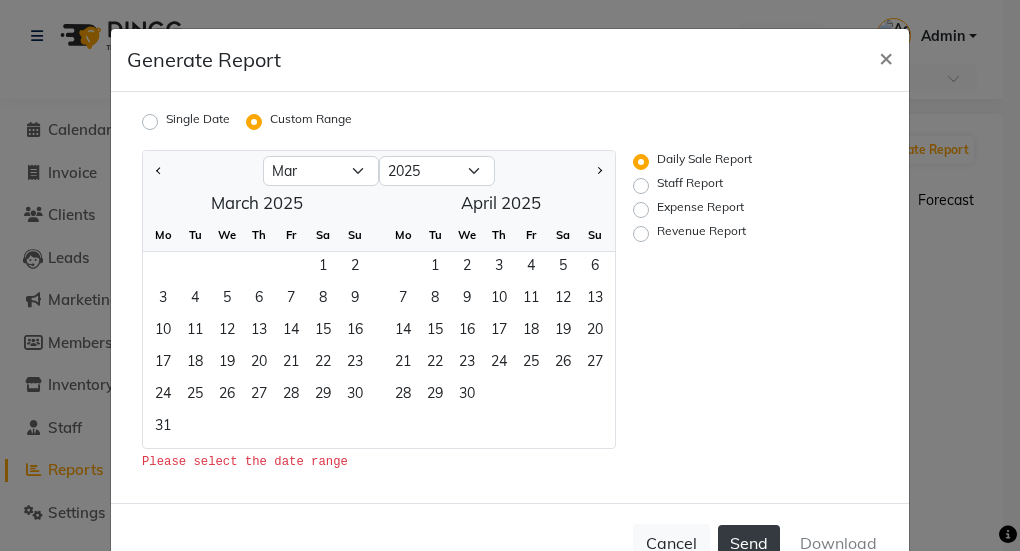 click on "Send" 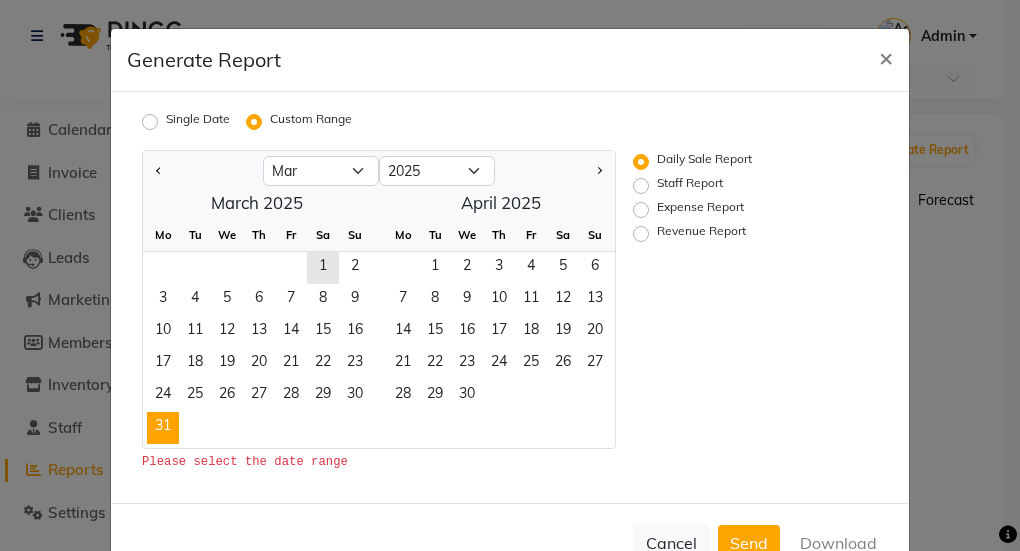 drag, startPoint x: 318, startPoint y: 272, endPoint x: 164, endPoint y: 418, distance: 212.20744 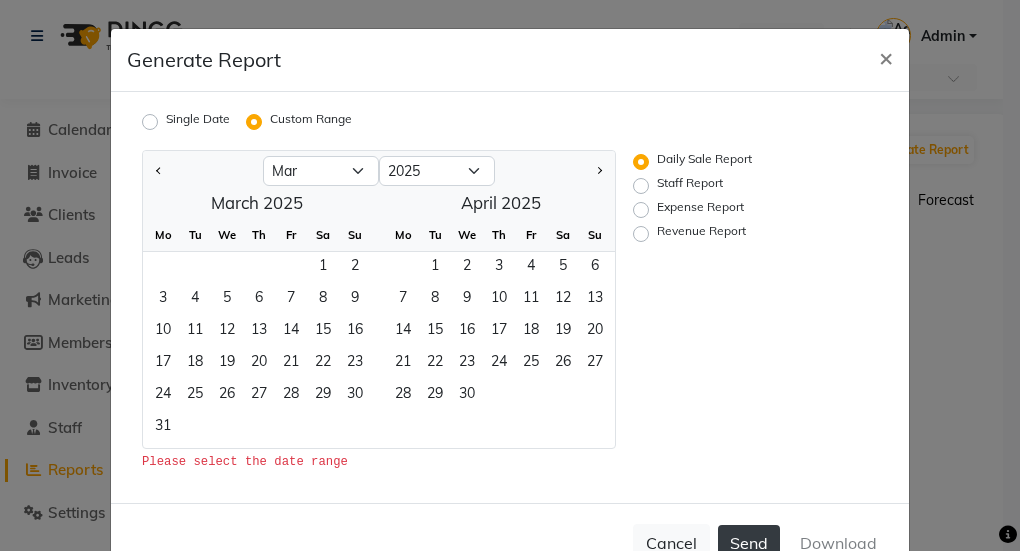 click on "Send" 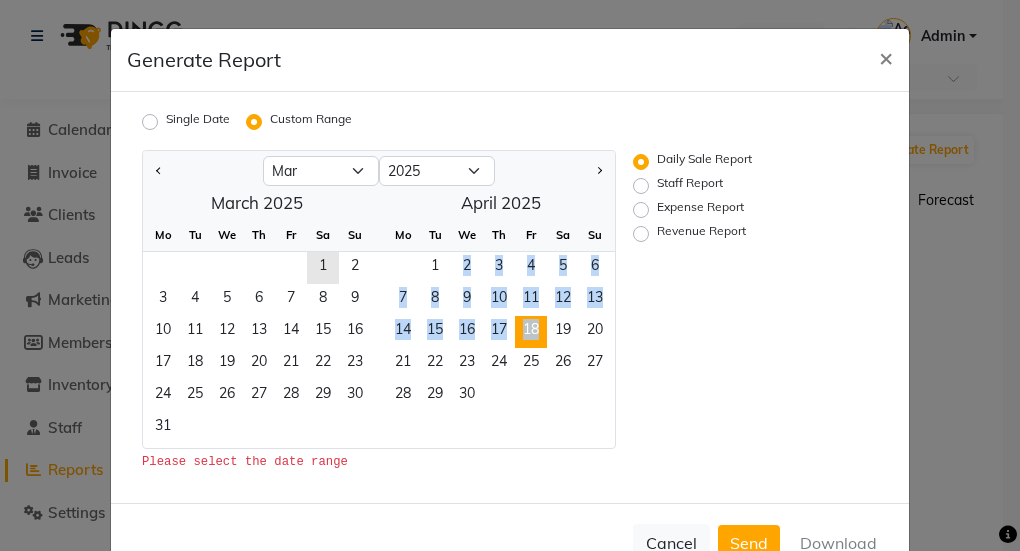 drag, startPoint x: 424, startPoint y: 267, endPoint x: 516, endPoint y: 321, distance: 106.677086 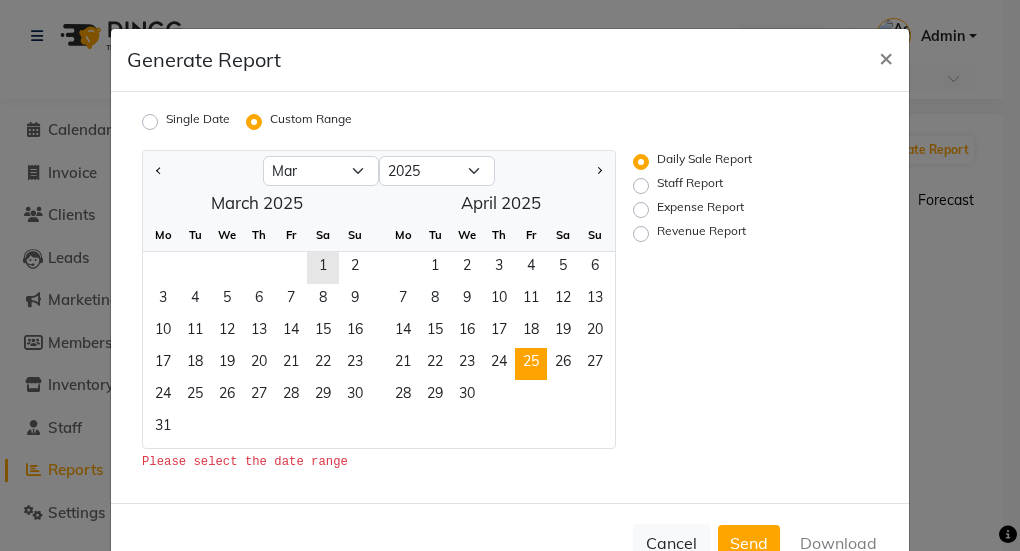 click on "25" 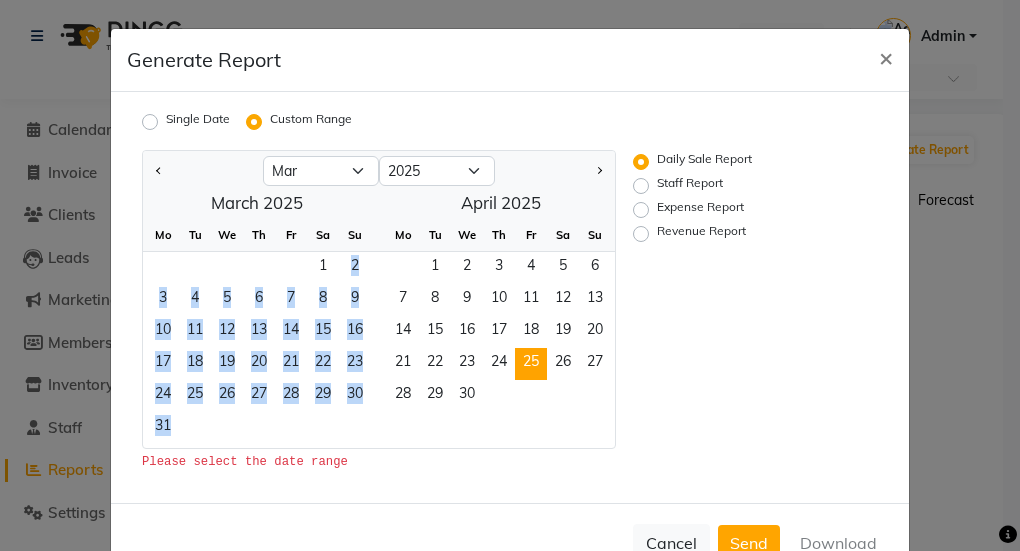 drag, startPoint x: 308, startPoint y: 268, endPoint x: 327, endPoint y: 415, distance: 148.22281 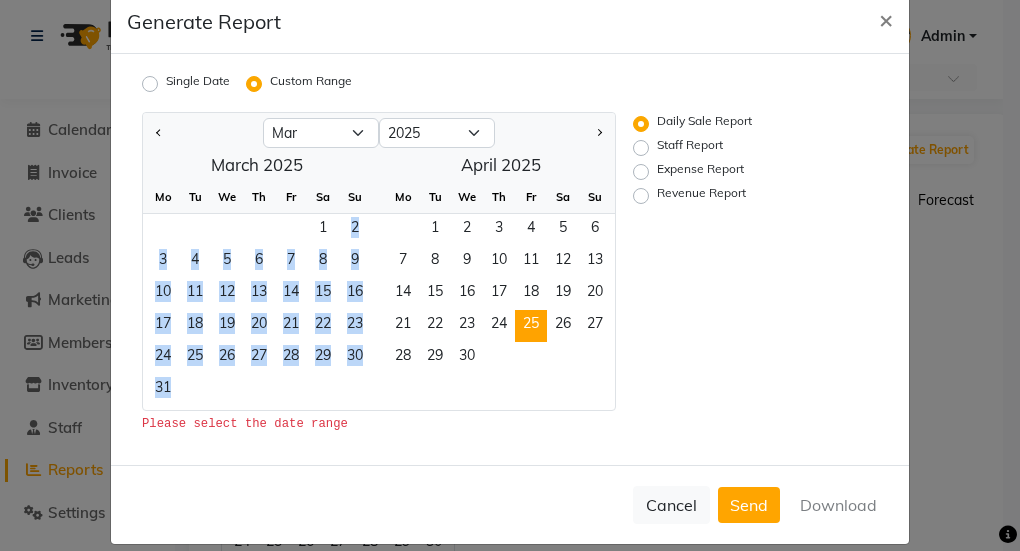 scroll, scrollTop: 60, scrollLeft: 0, axis: vertical 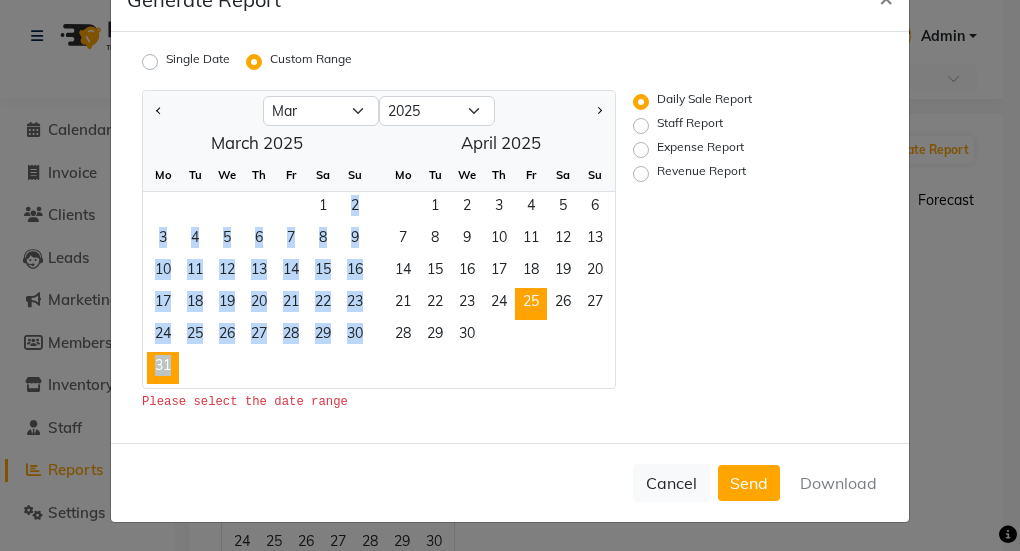 click on "31" 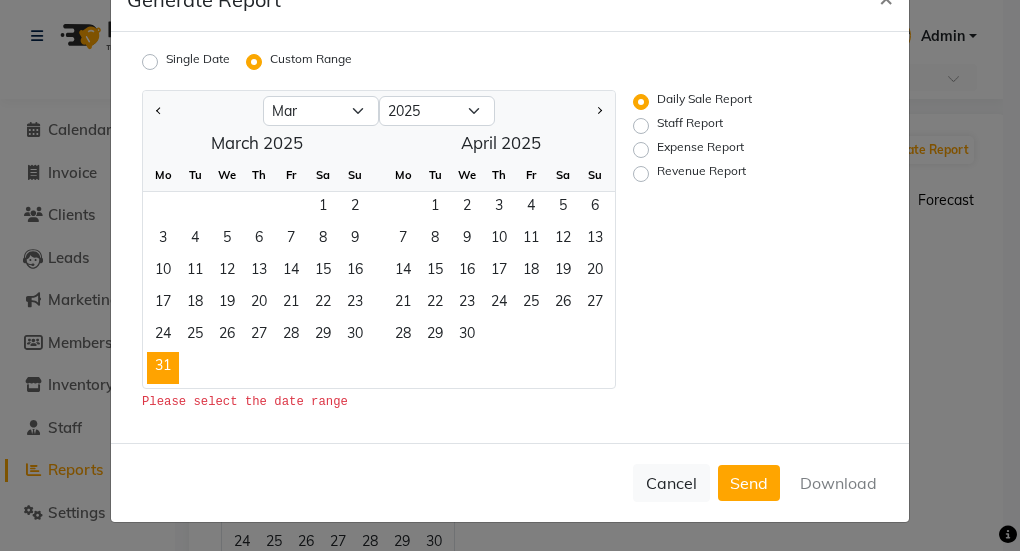 drag, startPoint x: 313, startPoint y: 214, endPoint x: 163, endPoint y: 359, distance: 208.62646 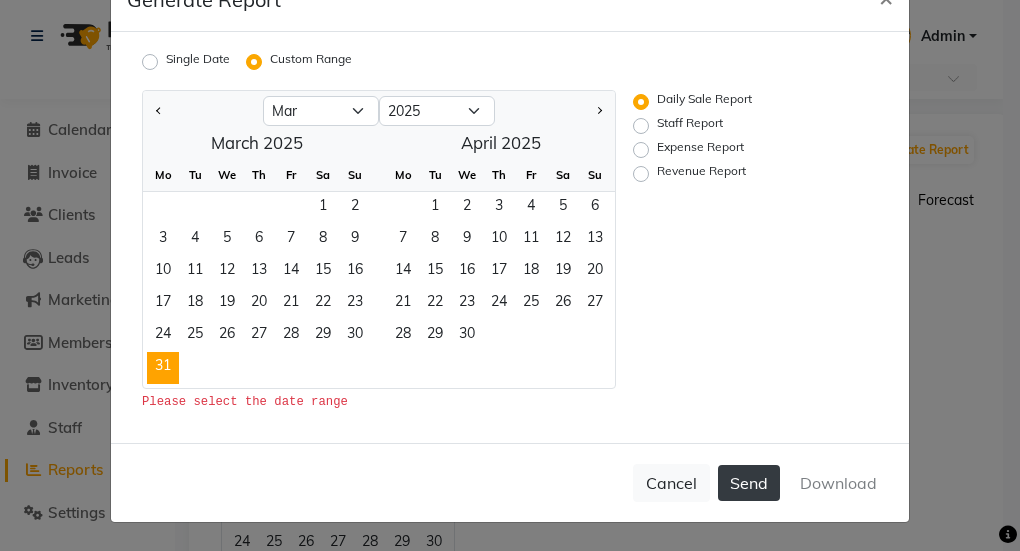 click on "Send" 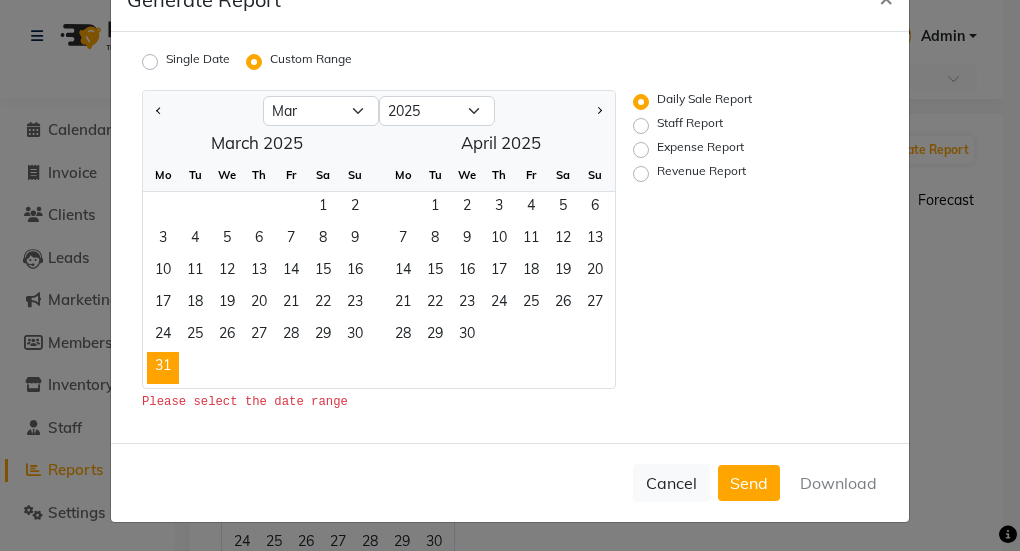 click on "Cancel   Send   Download" 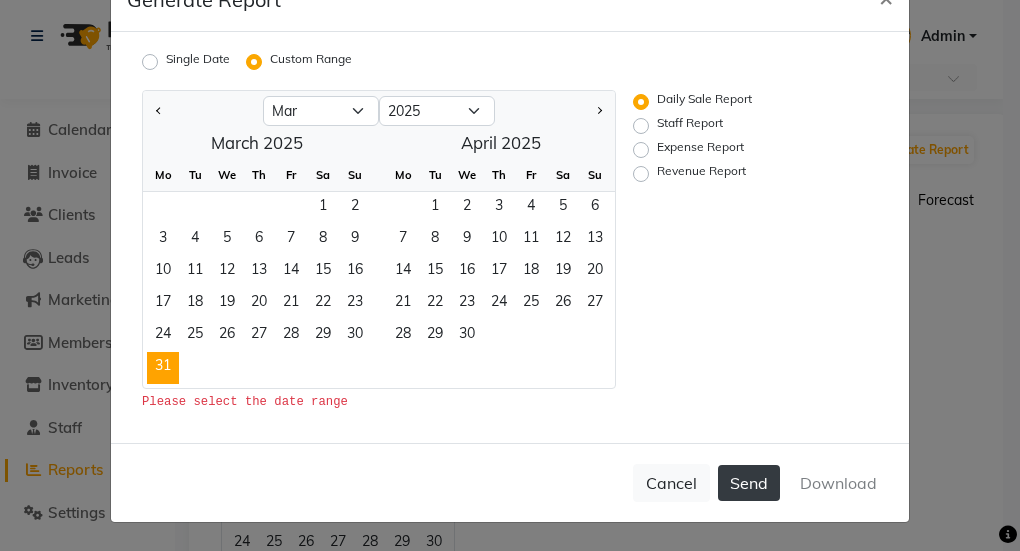 click on "Send" 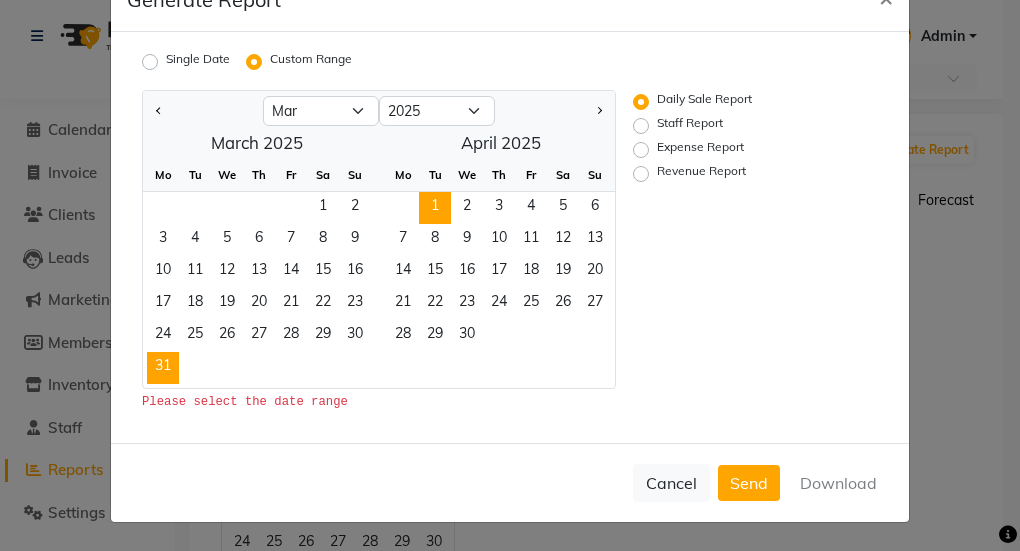 click on "1" 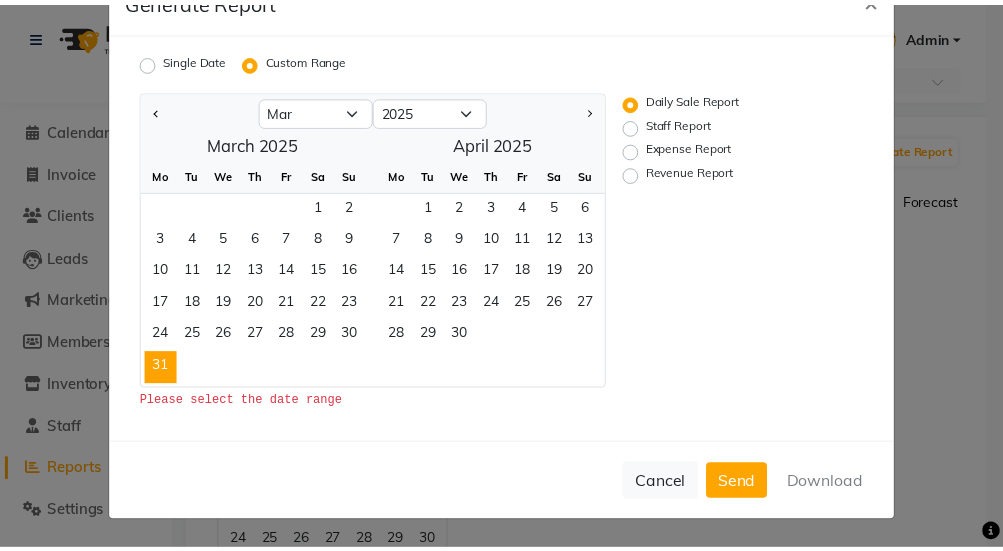 scroll, scrollTop: 22, scrollLeft: 0, axis: vertical 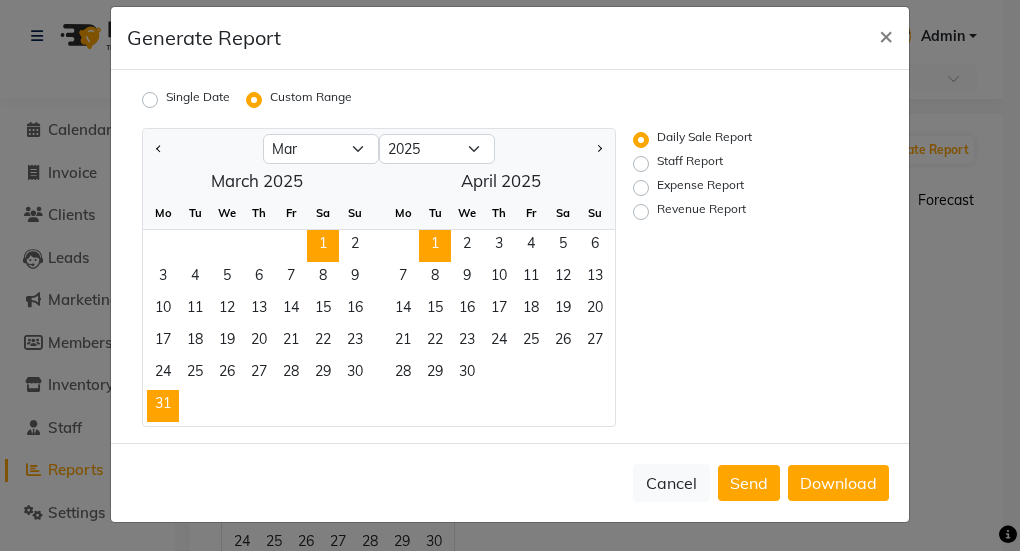 click on "1" 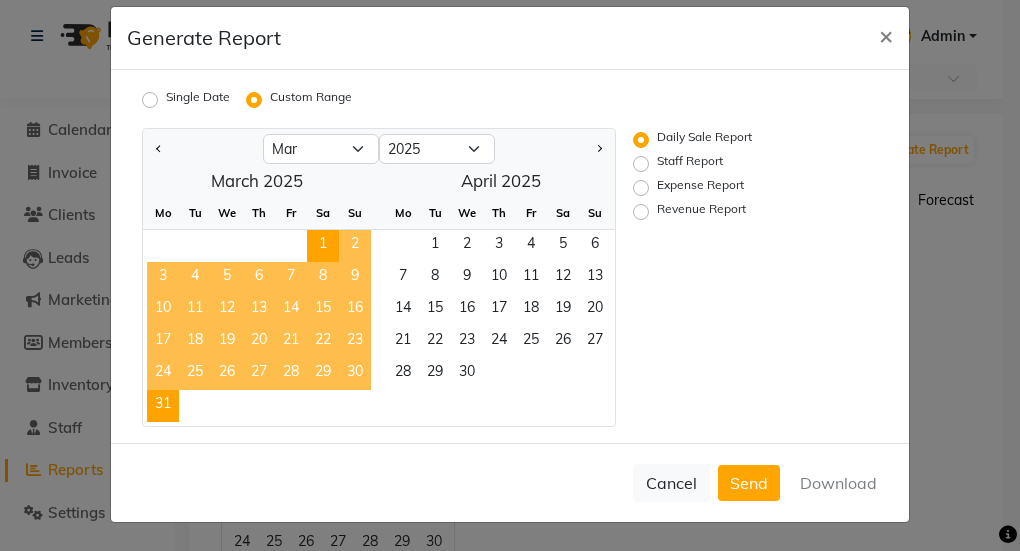 click on "31" 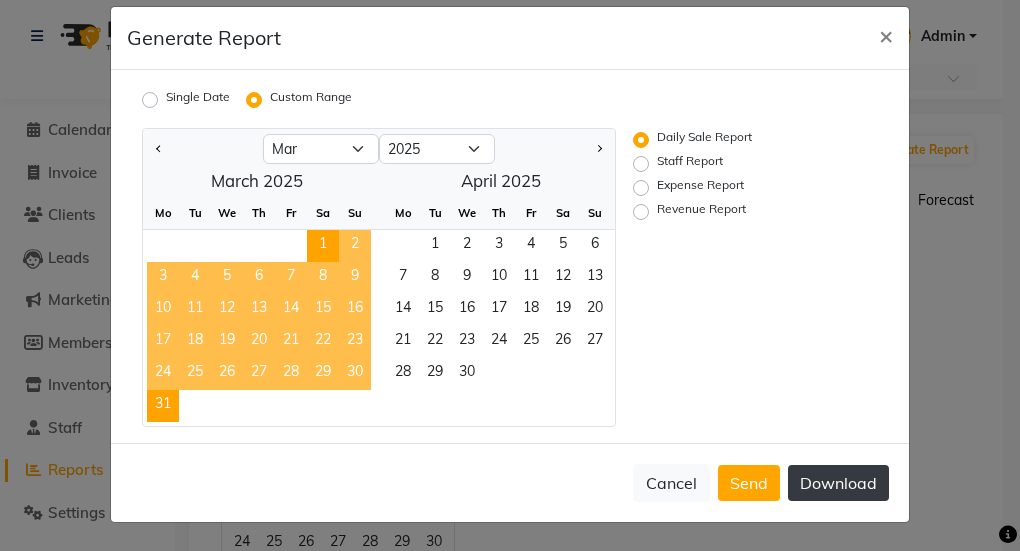 click on "Download" 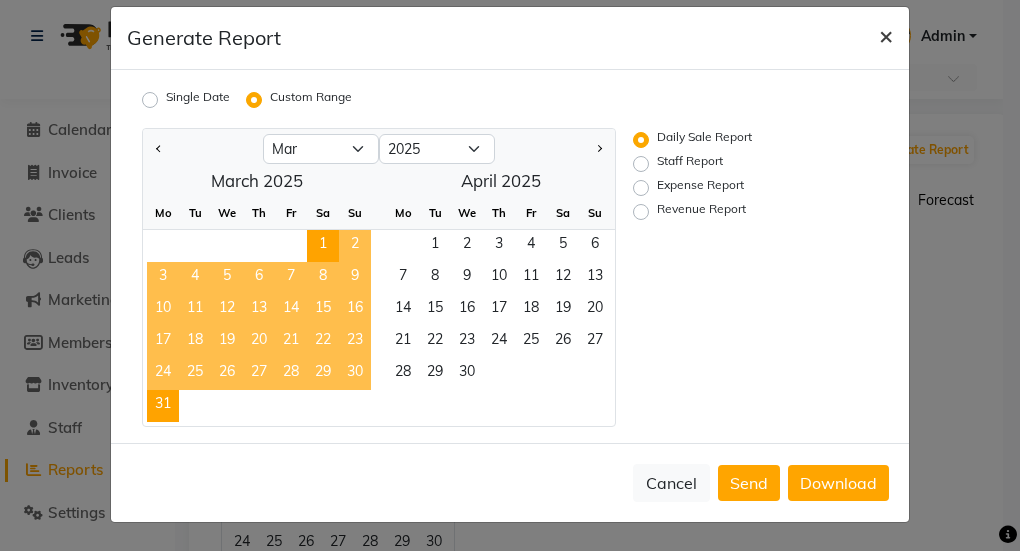 click on "×" 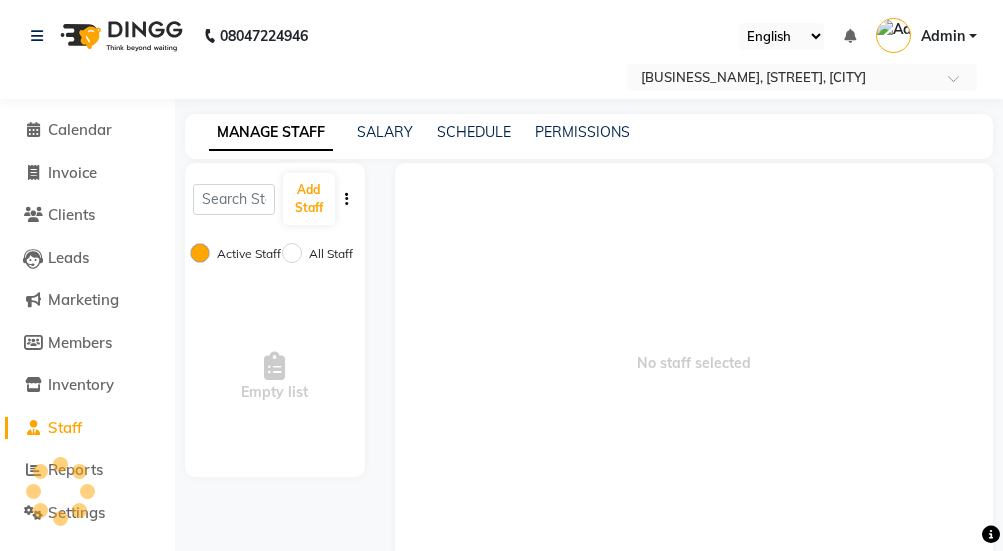 scroll, scrollTop: 13, scrollLeft: 0, axis: vertical 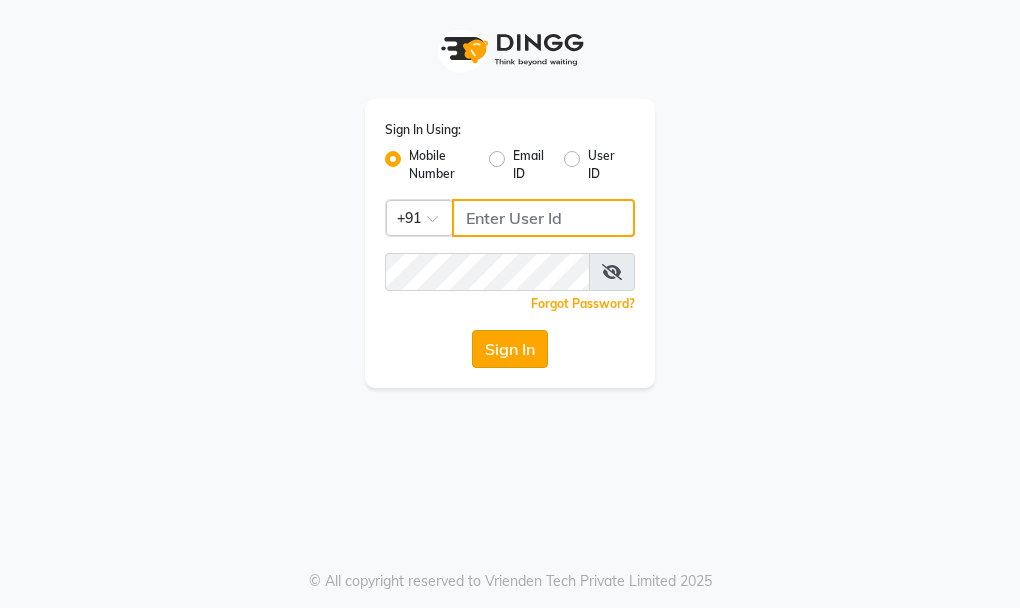 type on "[PHONE]" 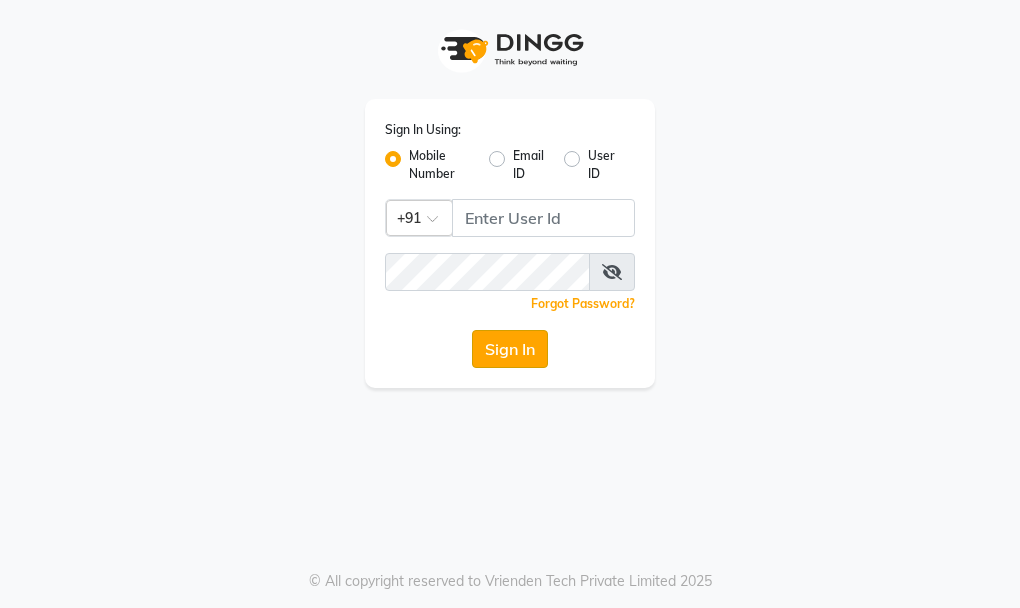 click on "Sign In" 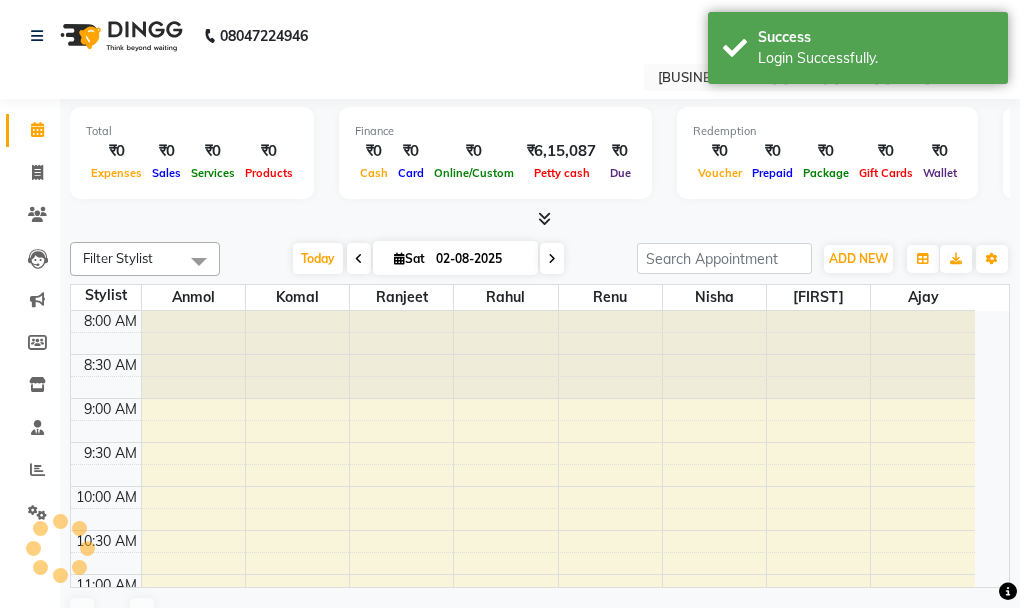 select on "en" 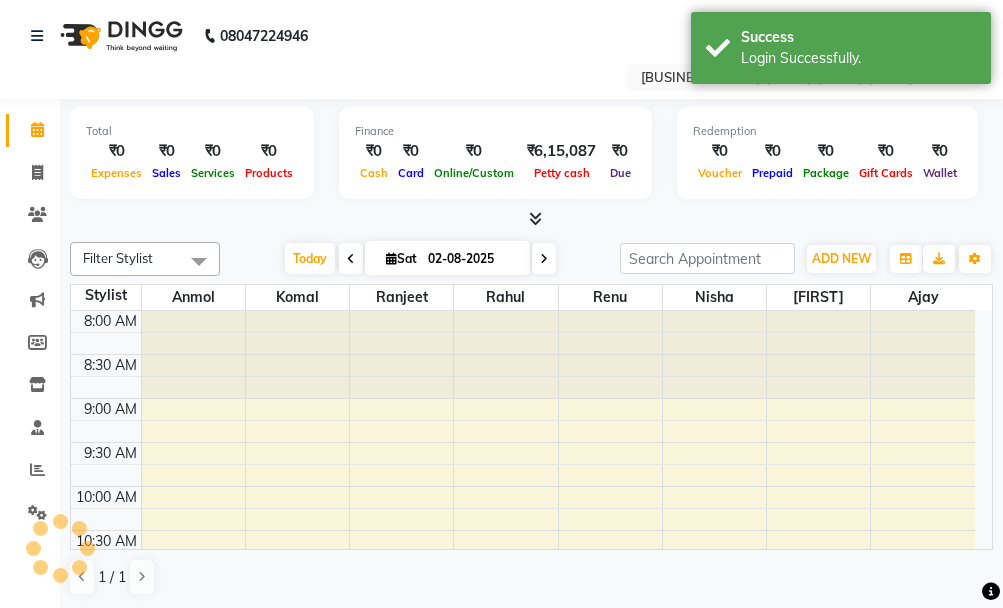 scroll, scrollTop: 0, scrollLeft: 0, axis: both 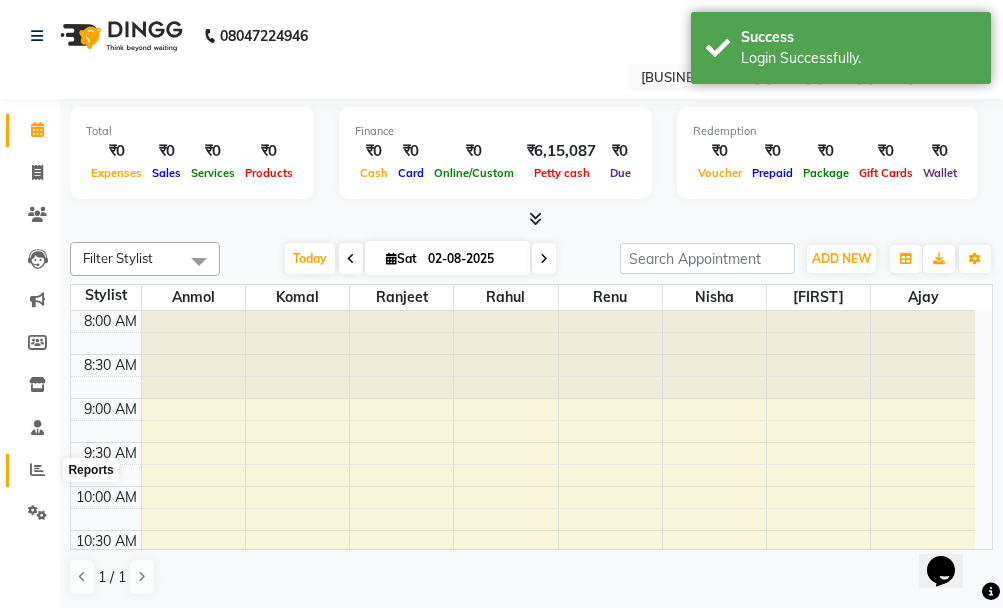 click 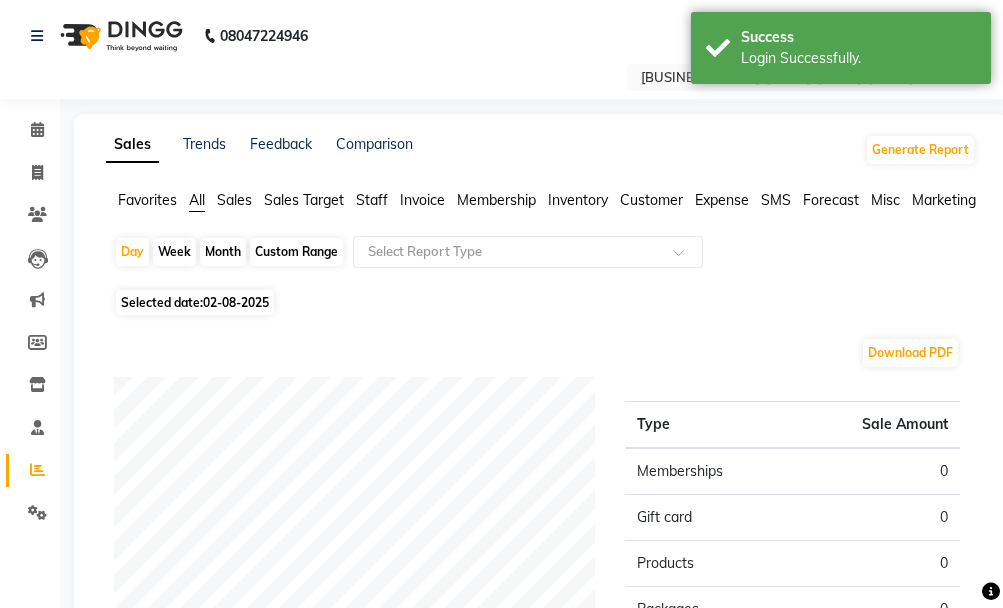 click on "Sales" 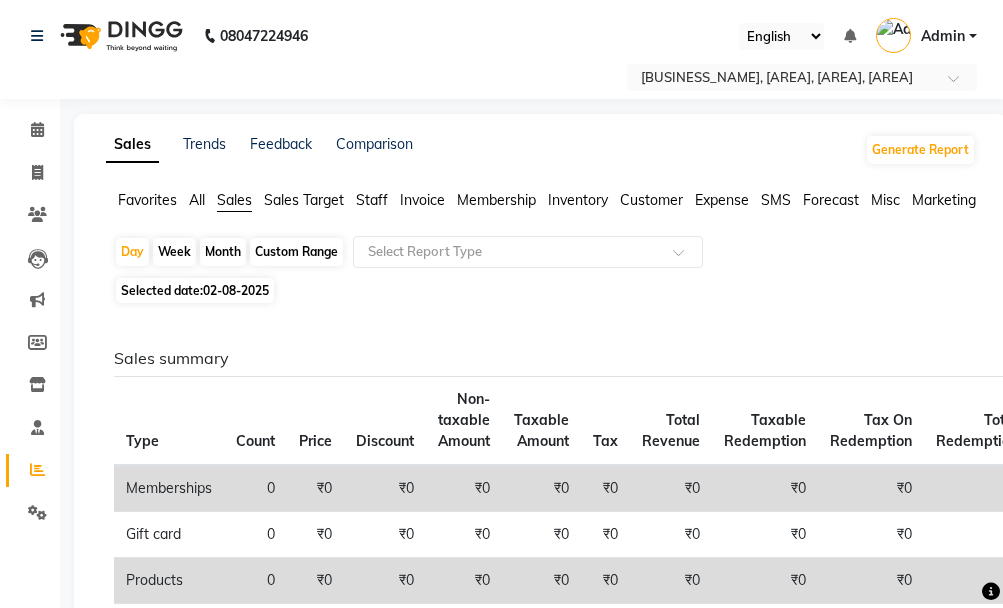 click on "Month" 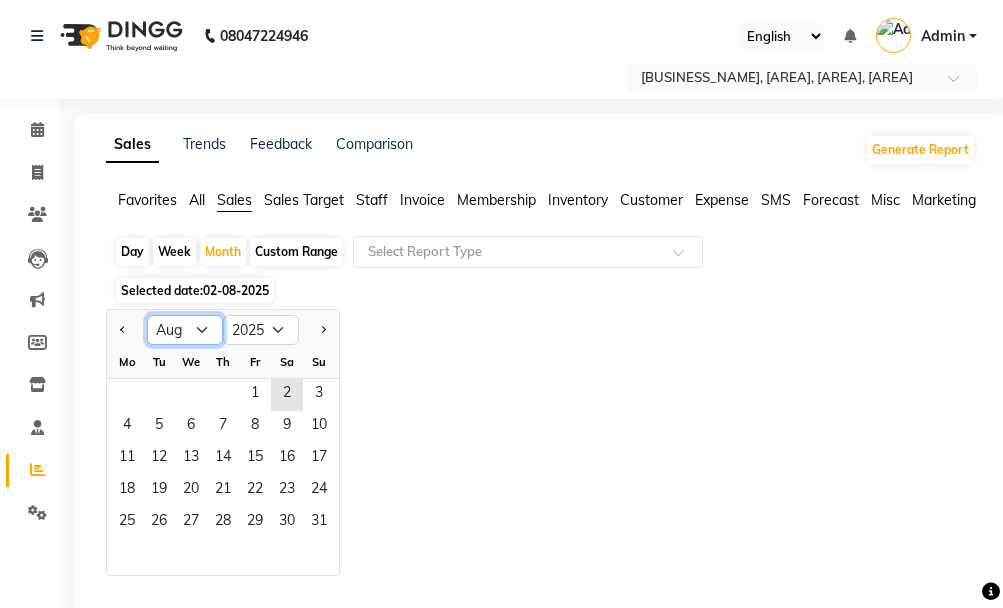 click on "Jan Feb Mar Apr May Jun Jul Aug Sep Oct Nov Dec" 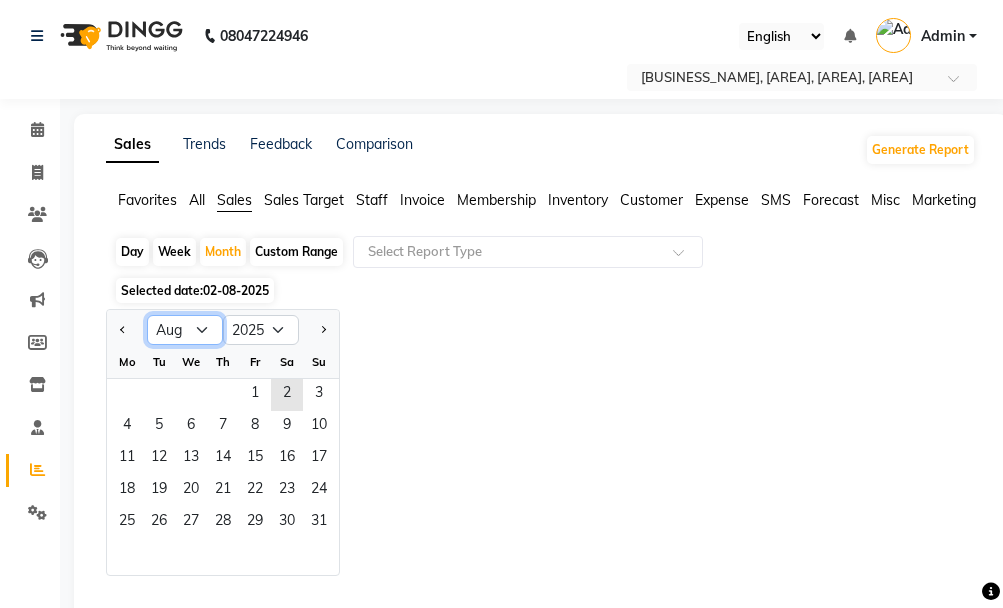 select on "6" 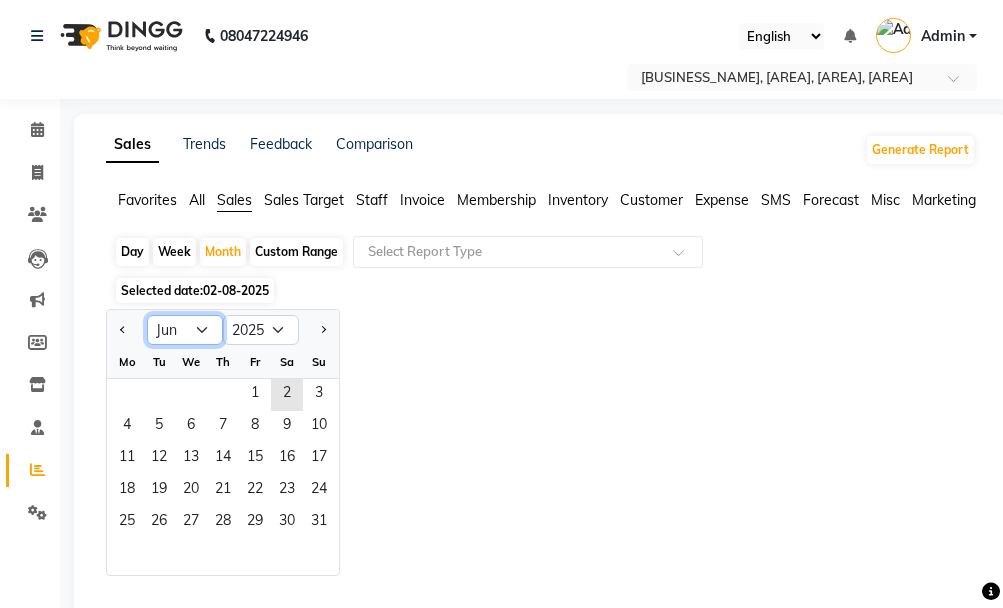 click on "Jan Feb Mar Apr May Jun Jul Aug Sep Oct Nov Dec" 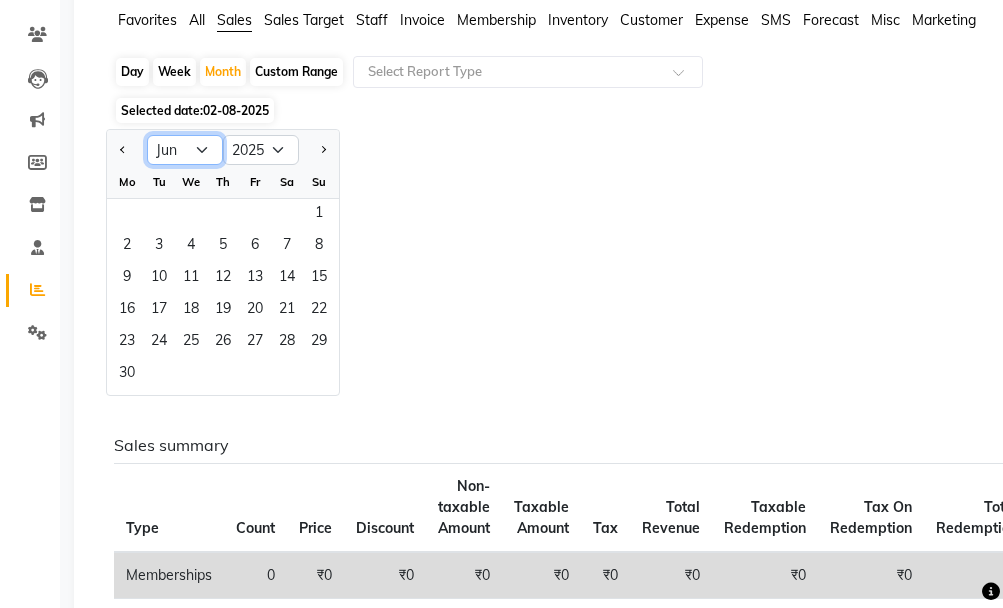 scroll, scrollTop: 200, scrollLeft: 0, axis: vertical 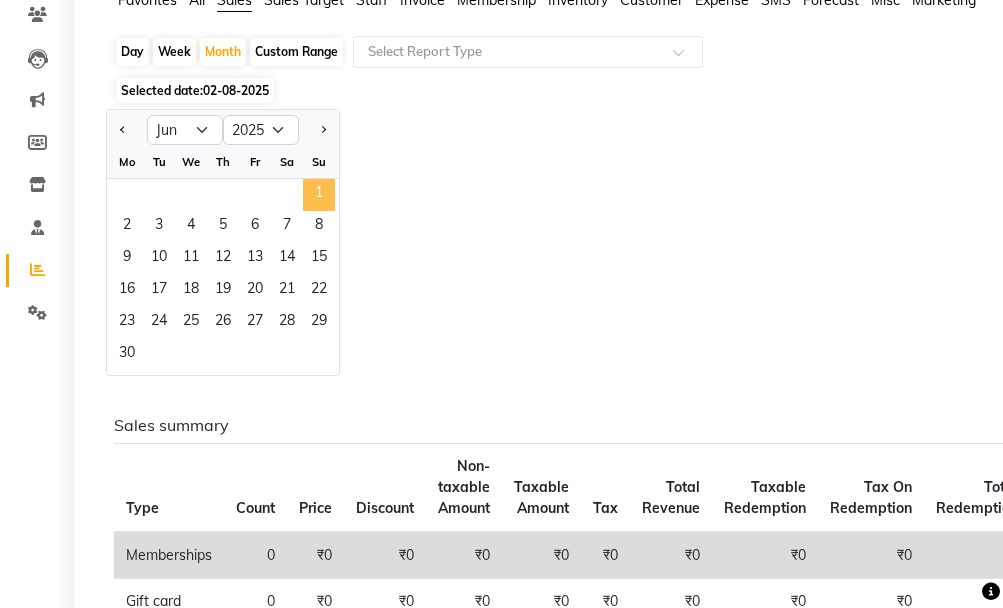 click on "1" 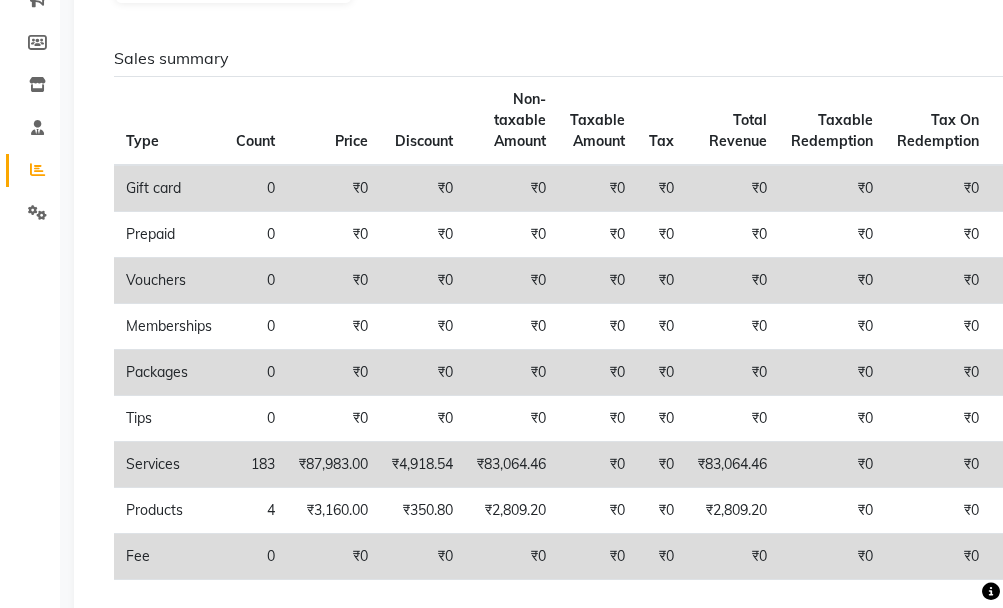 scroll, scrollTop: 0, scrollLeft: 0, axis: both 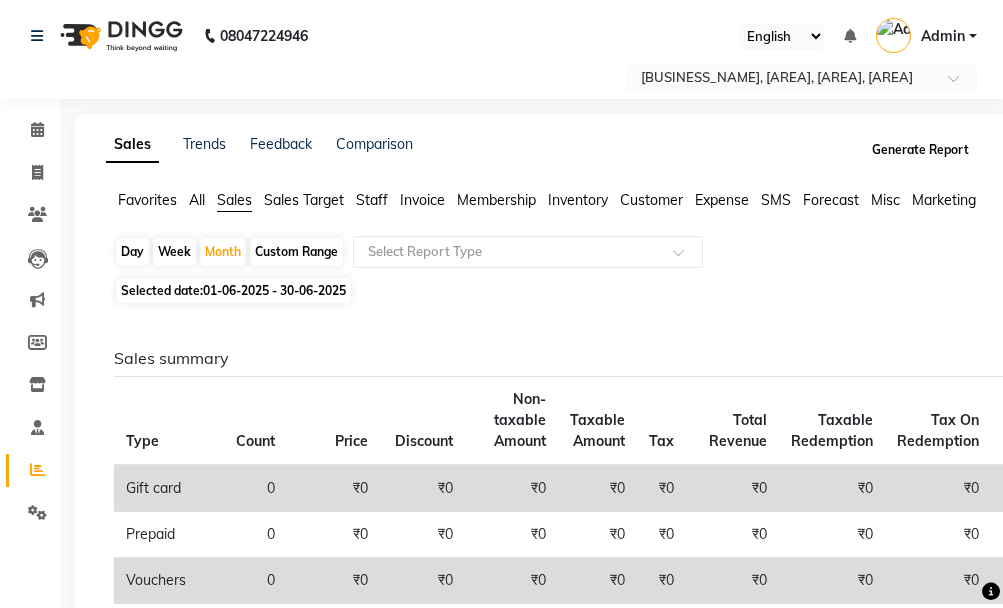 click on "Generate Report" 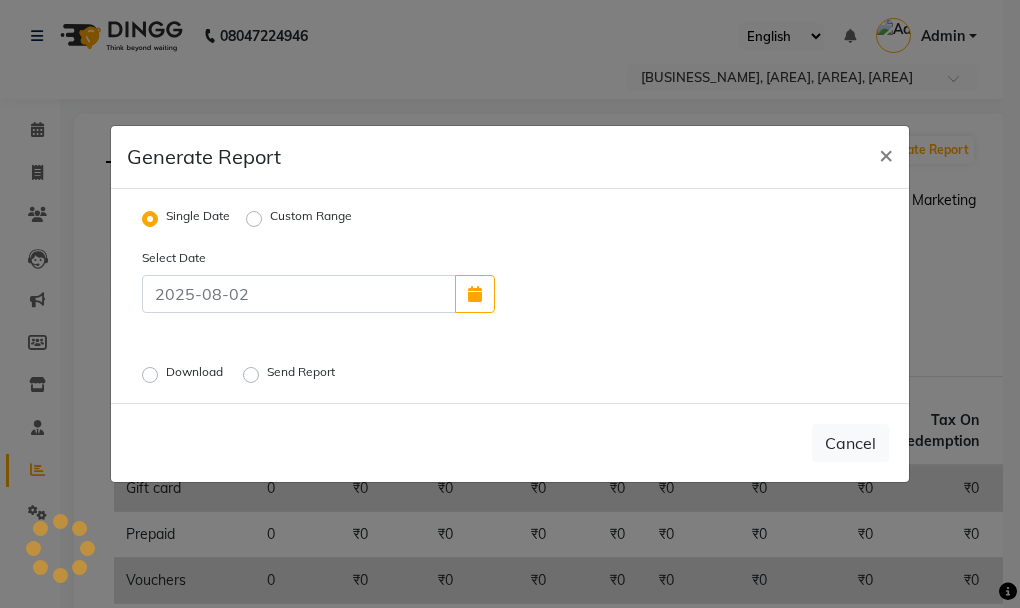click on "Custom Range" 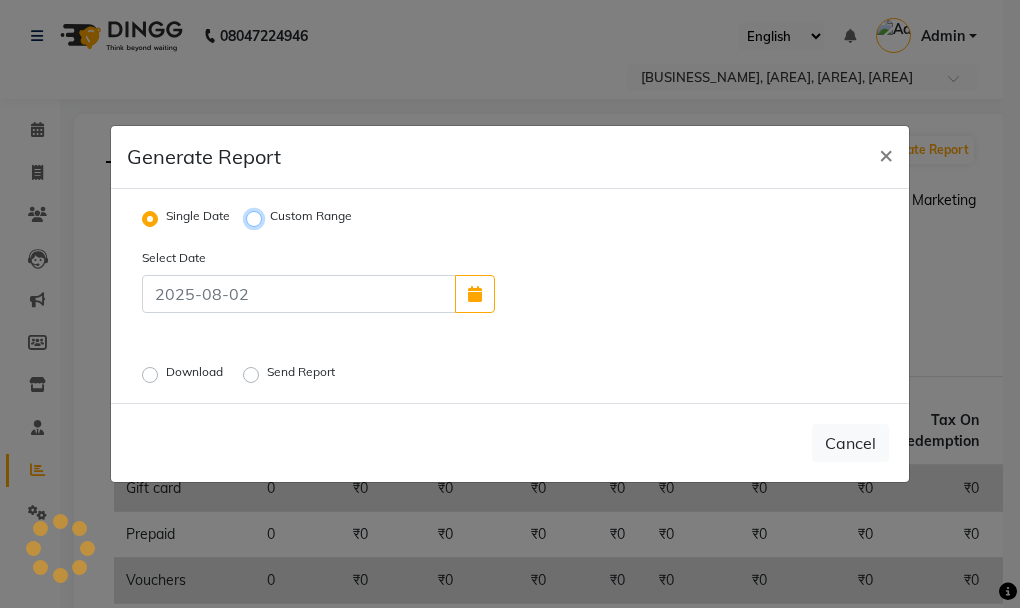 click on "Custom Range" at bounding box center (257, 219) 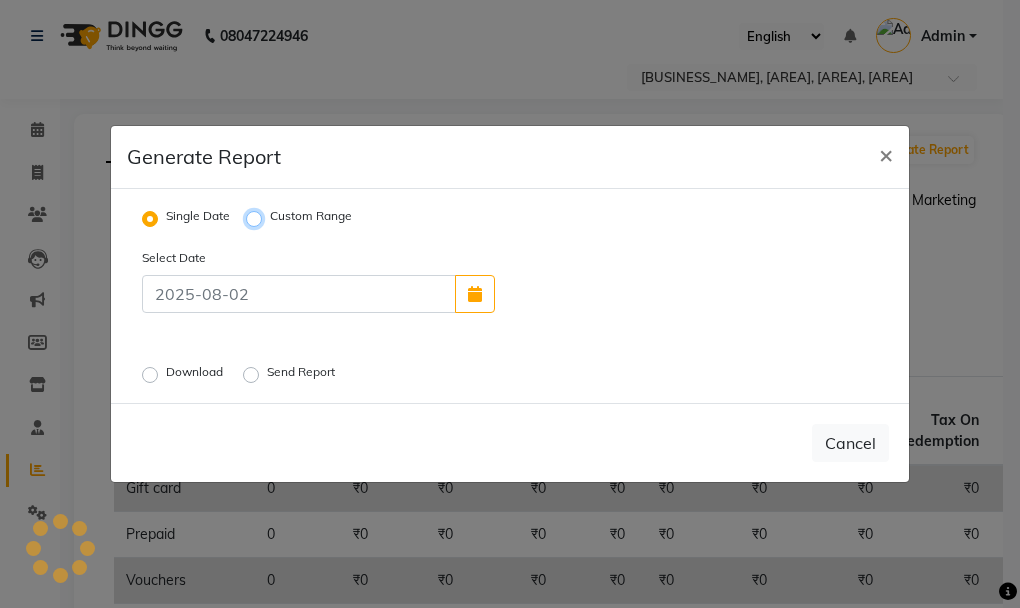 radio on "true" 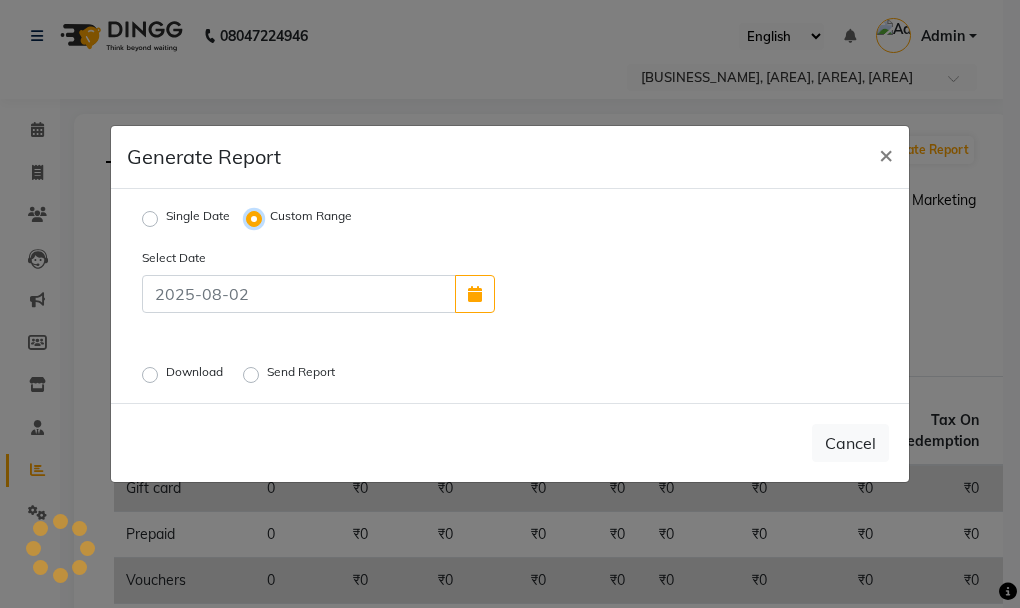 select on "8" 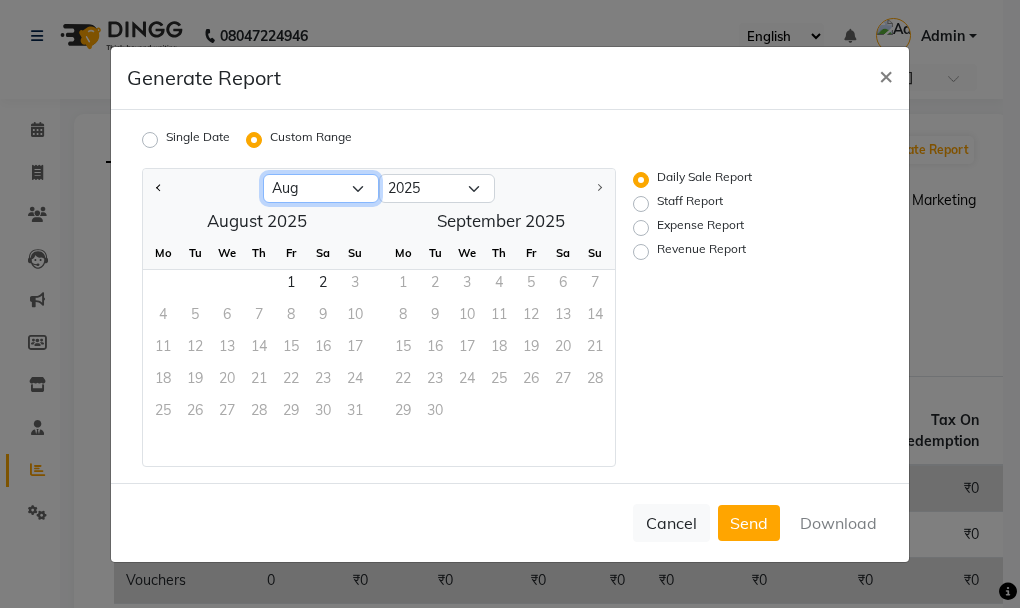 click on "Jan Feb Mar Apr May Jun Jul Aug" 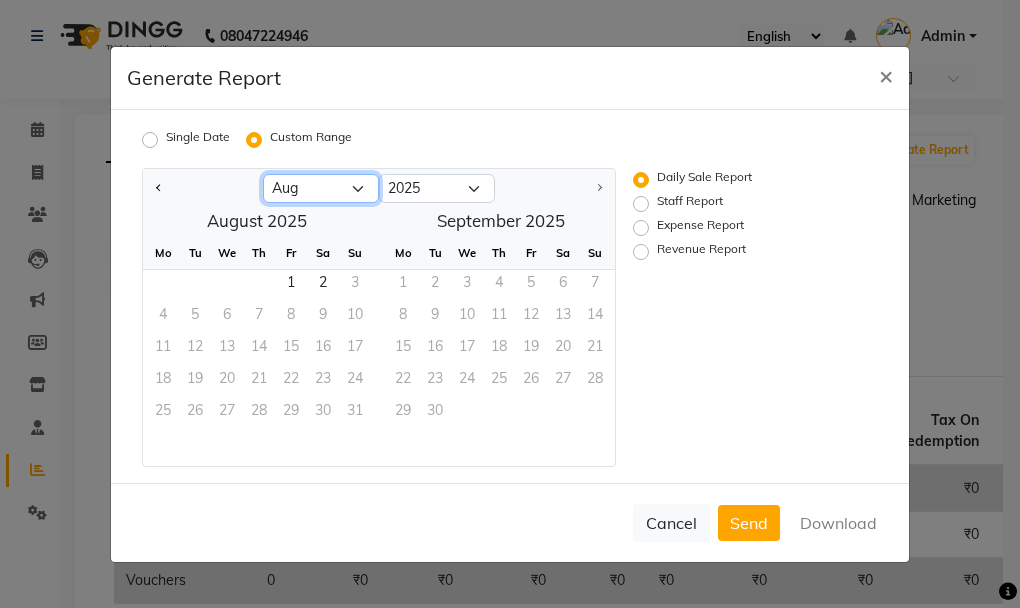 select on "2" 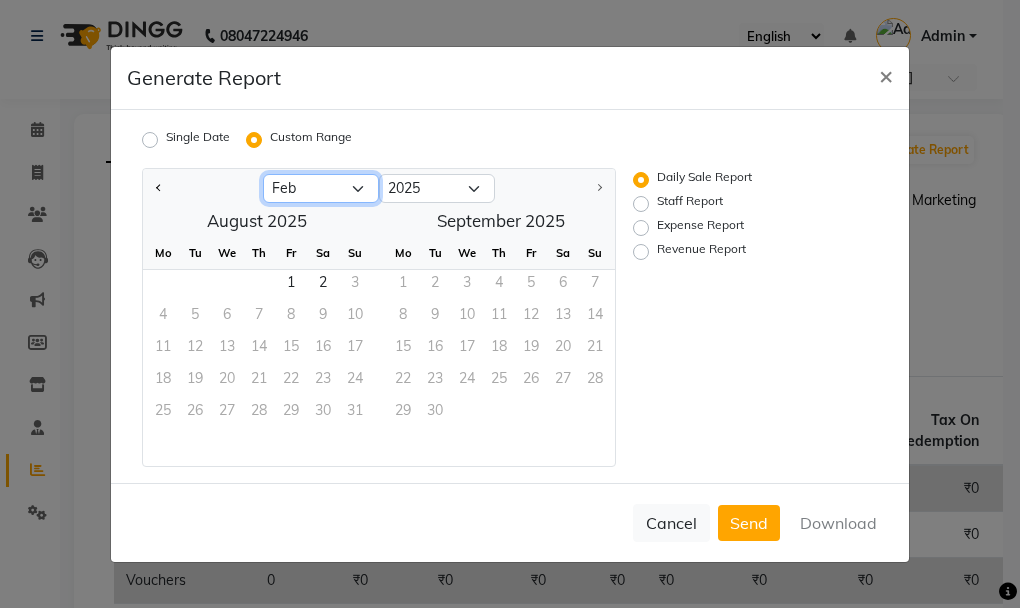 click on "Jan Feb Mar Apr May Jun Jul Aug" 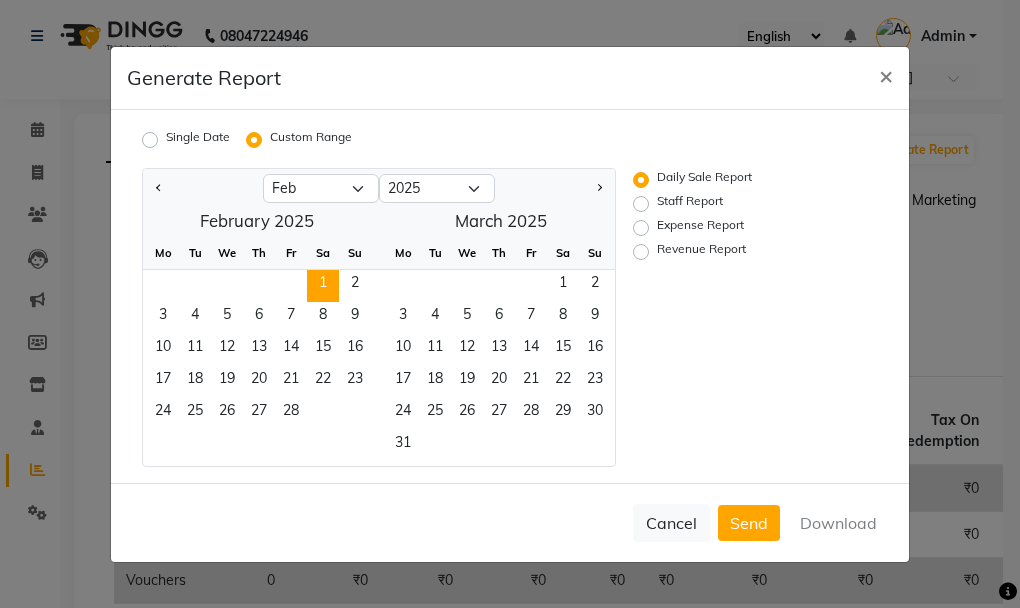 click on "1" 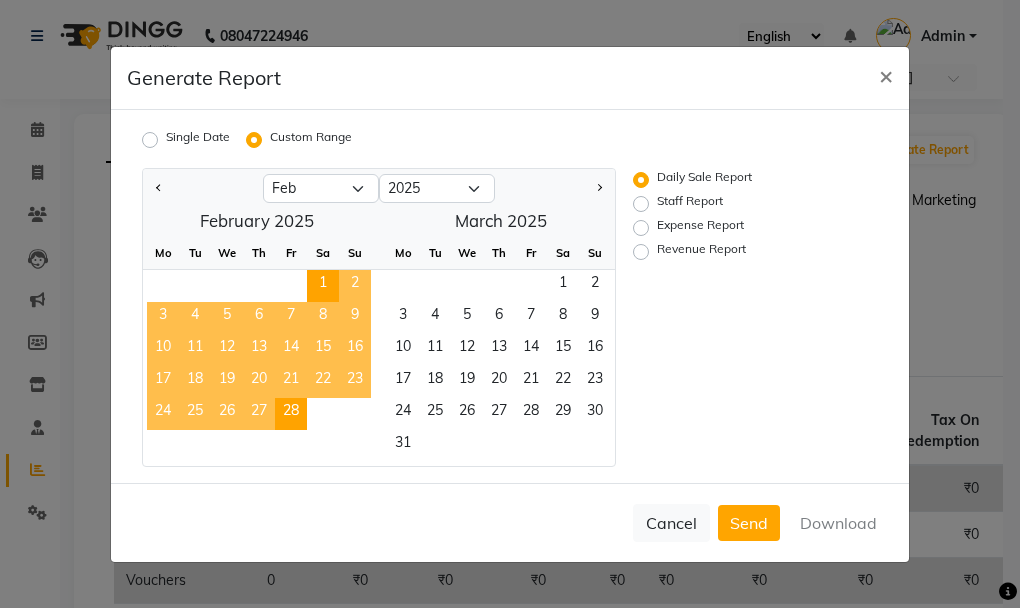 click on "28" 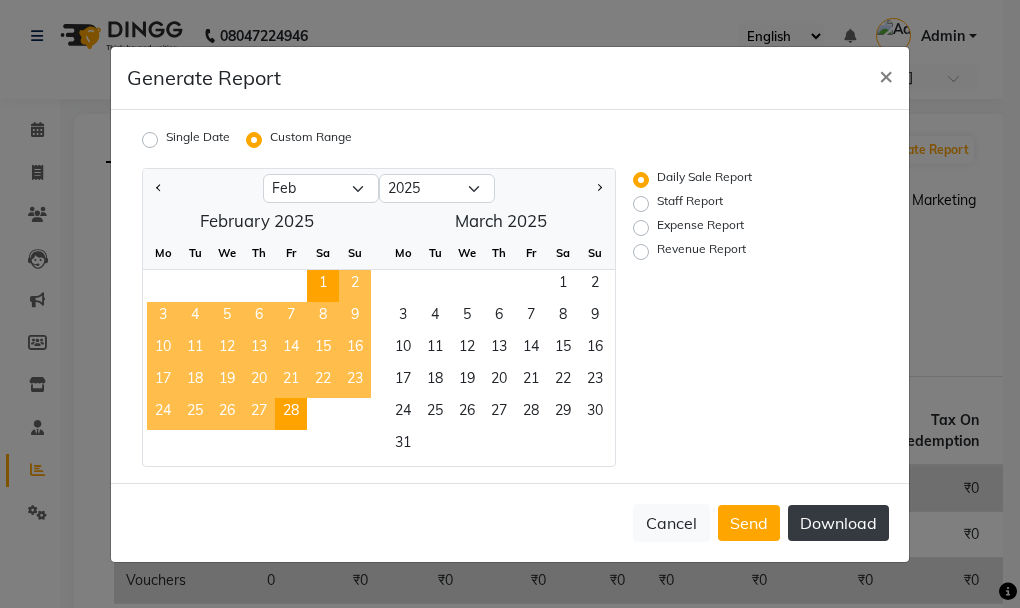 click on "Download" 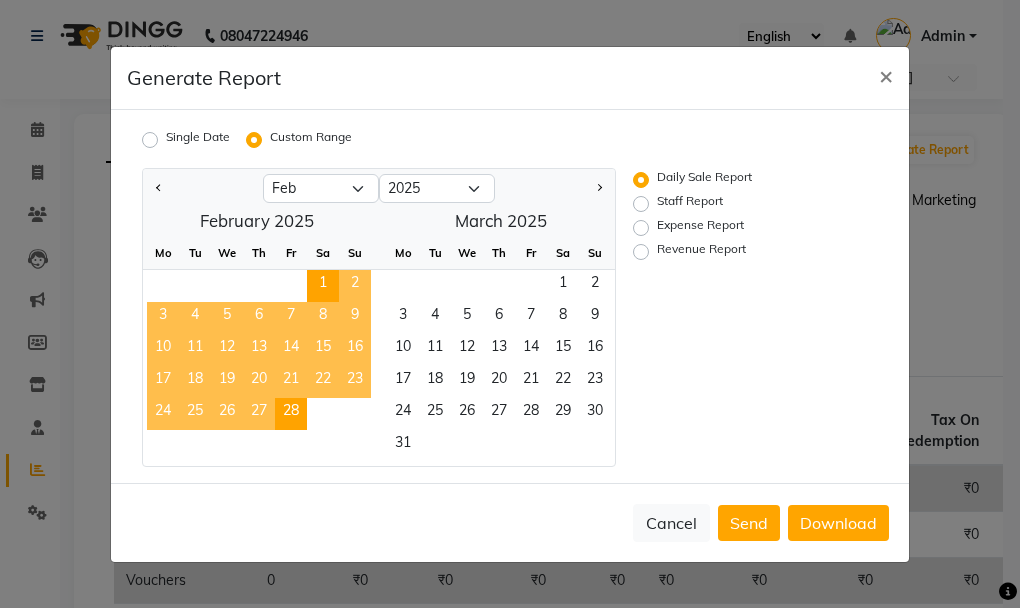 click on "Staff Report" 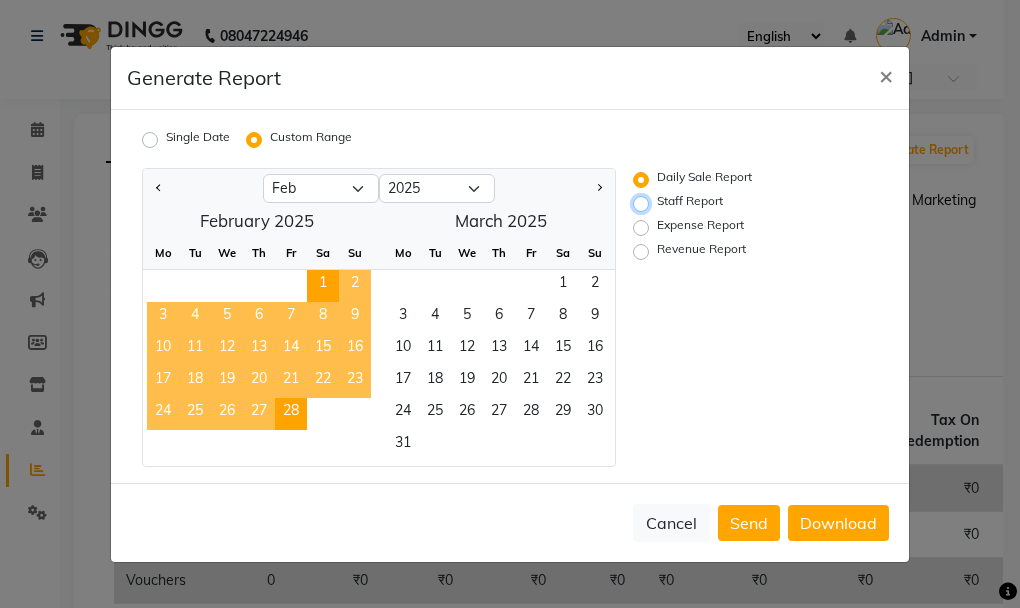 click on "Staff Report" at bounding box center (644, 203) 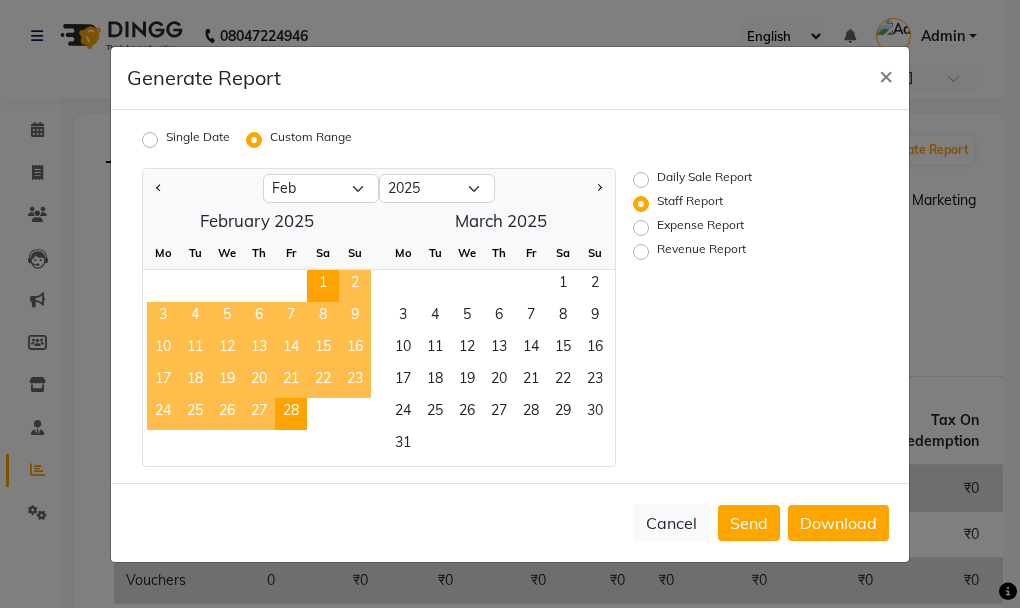 click on "Expense Report" 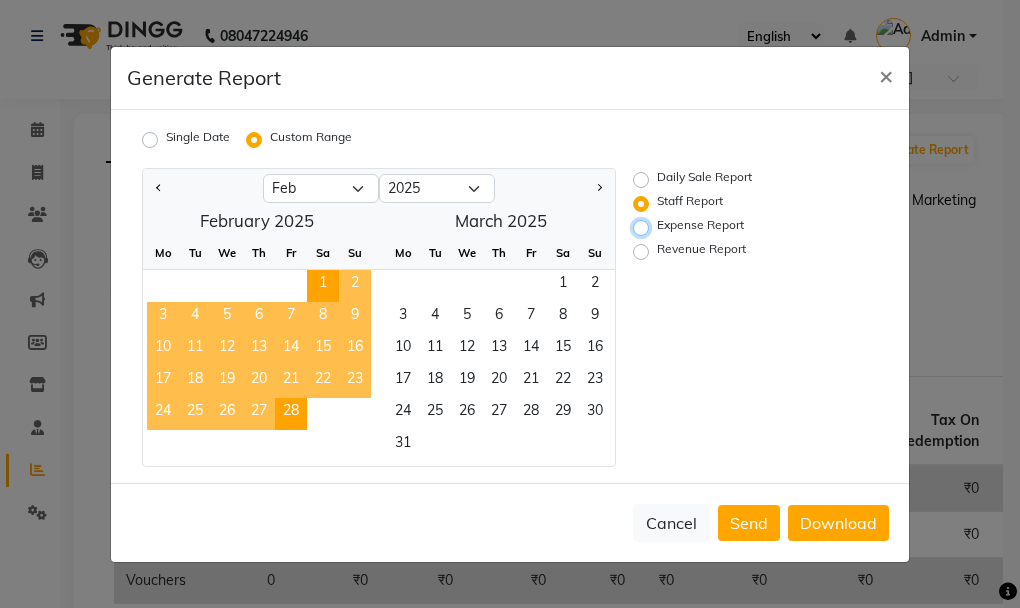 click on "Expense Report" at bounding box center [644, 227] 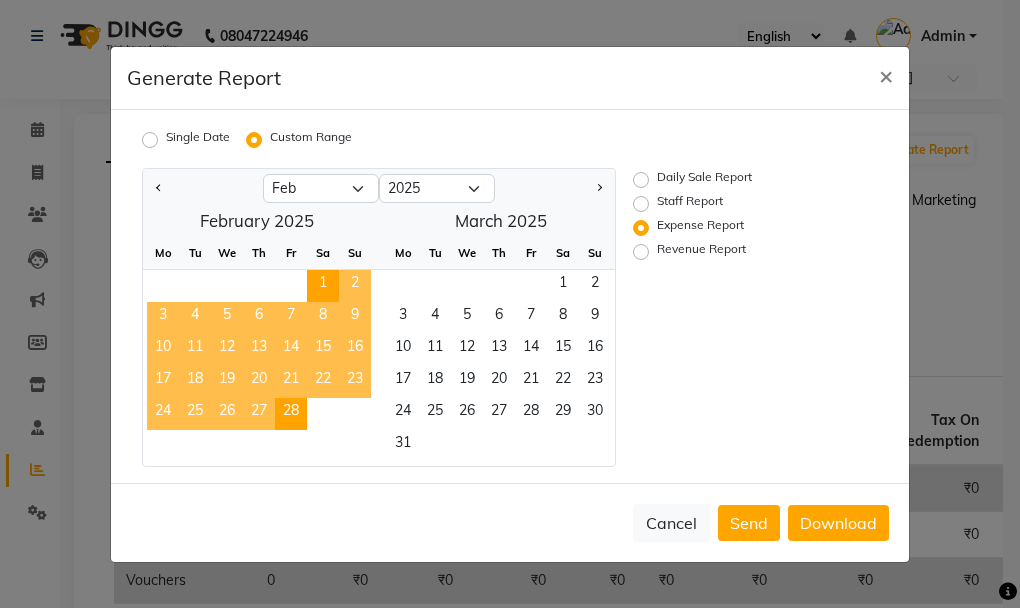 click on "Revenue Report" 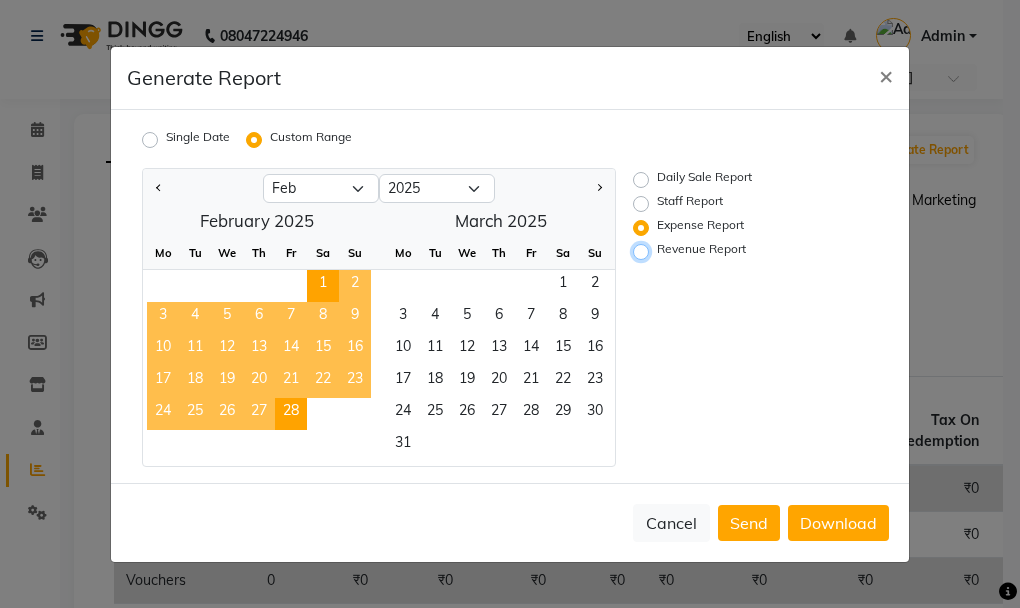 click on "Revenue Report" at bounding box center (644, 251) 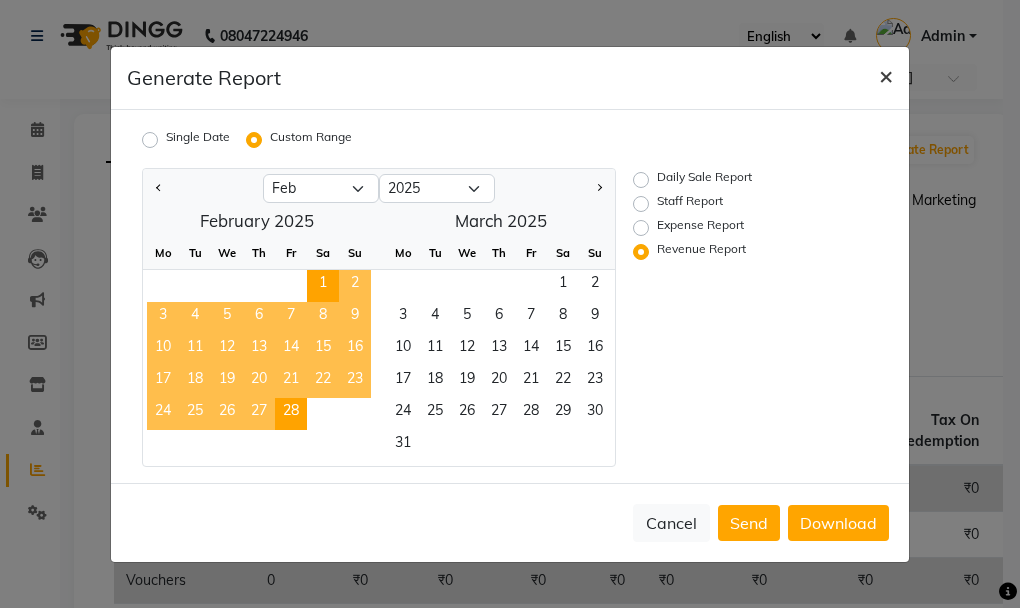 click on "×" 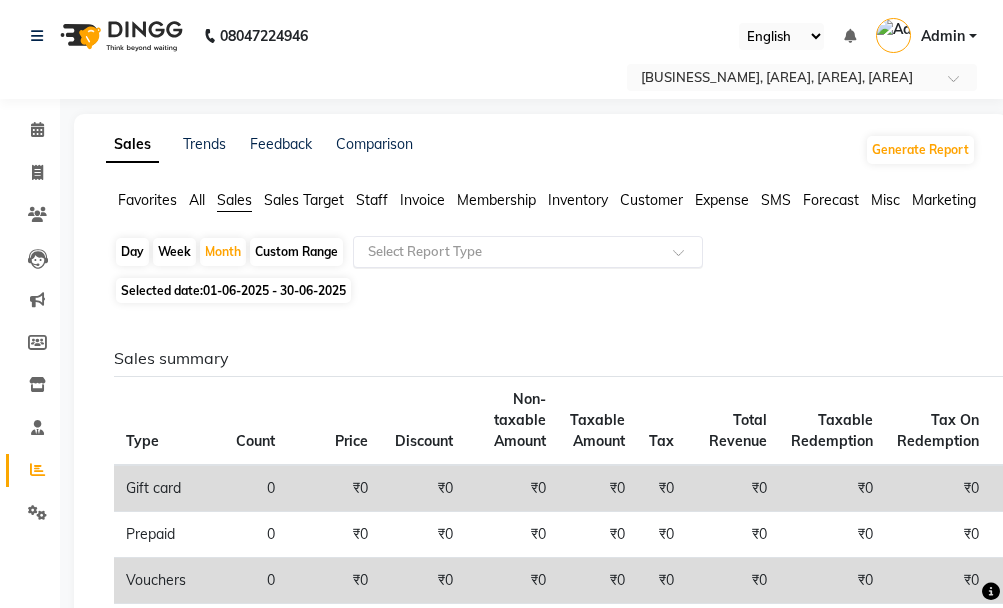 click 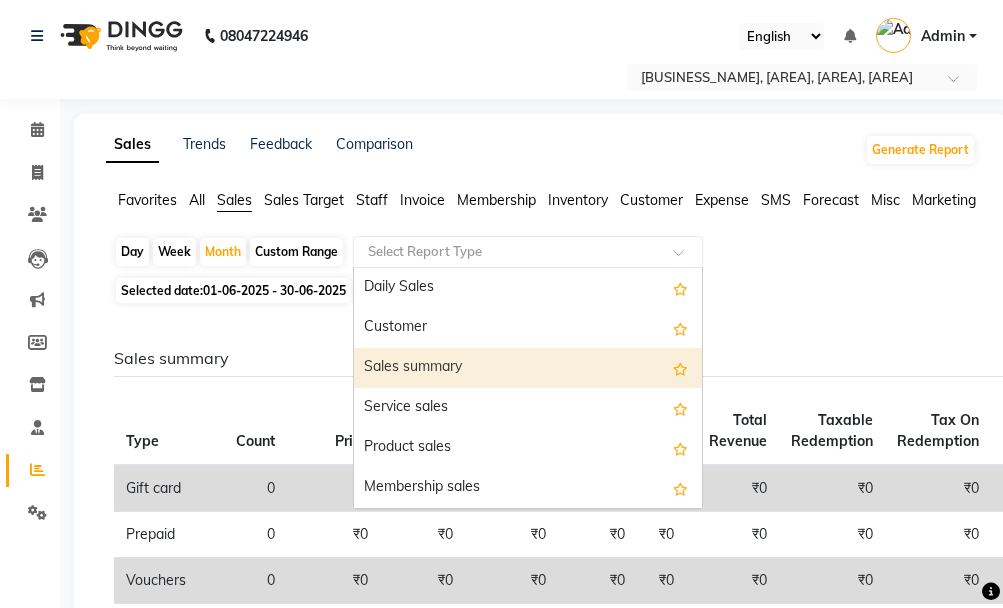 click on "Sales summary" at bounding box center [528, 368] 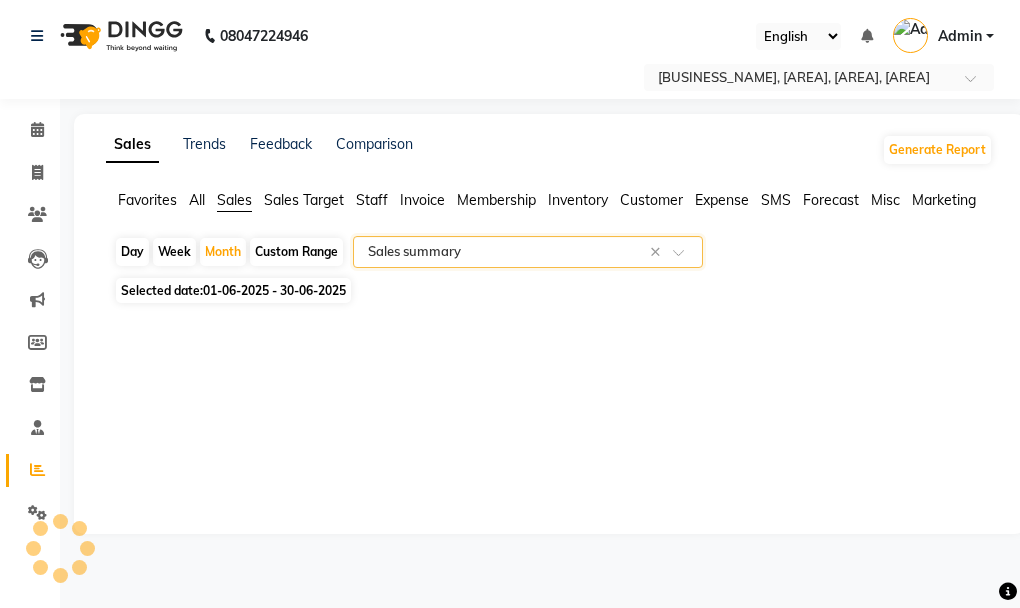 select on "full_report" 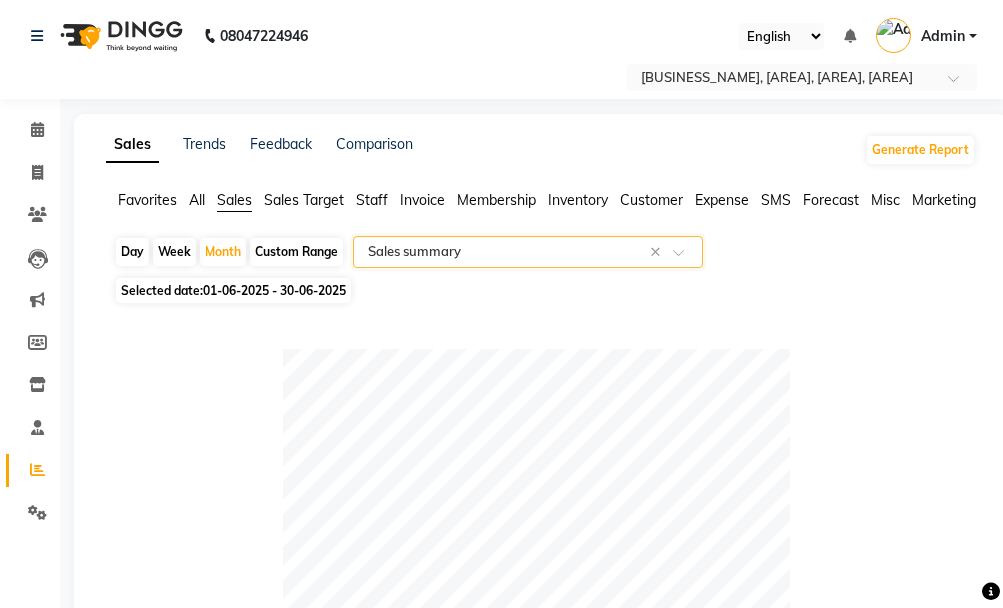 click 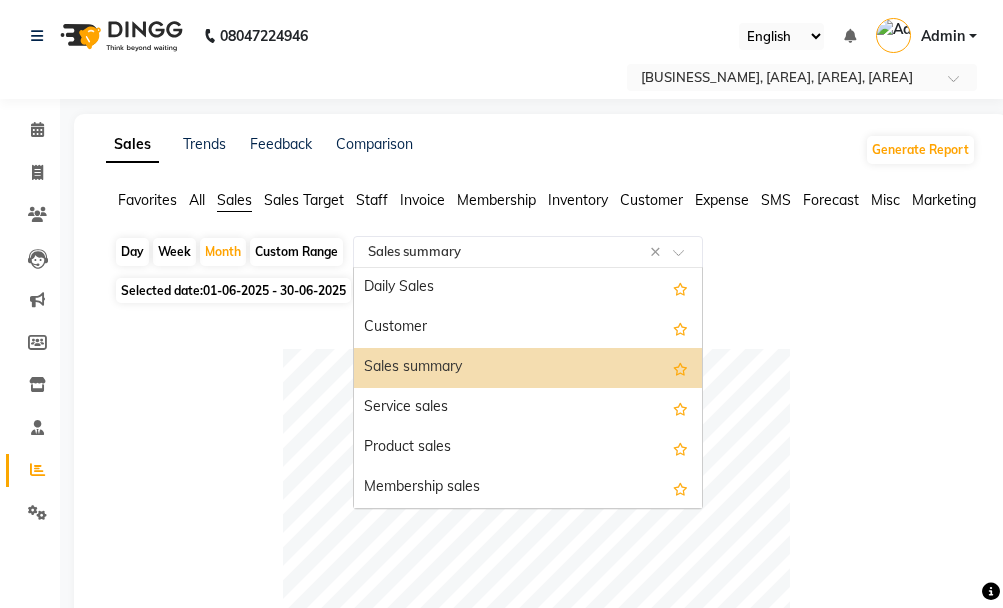 click on "Sales summary" at bounding box center [528, 368] 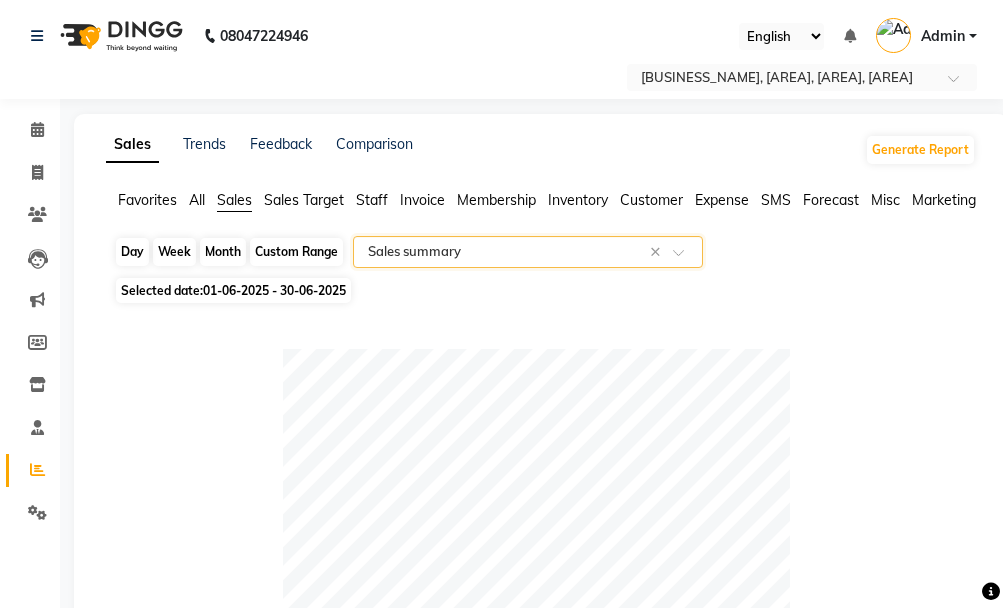 click on "Month" 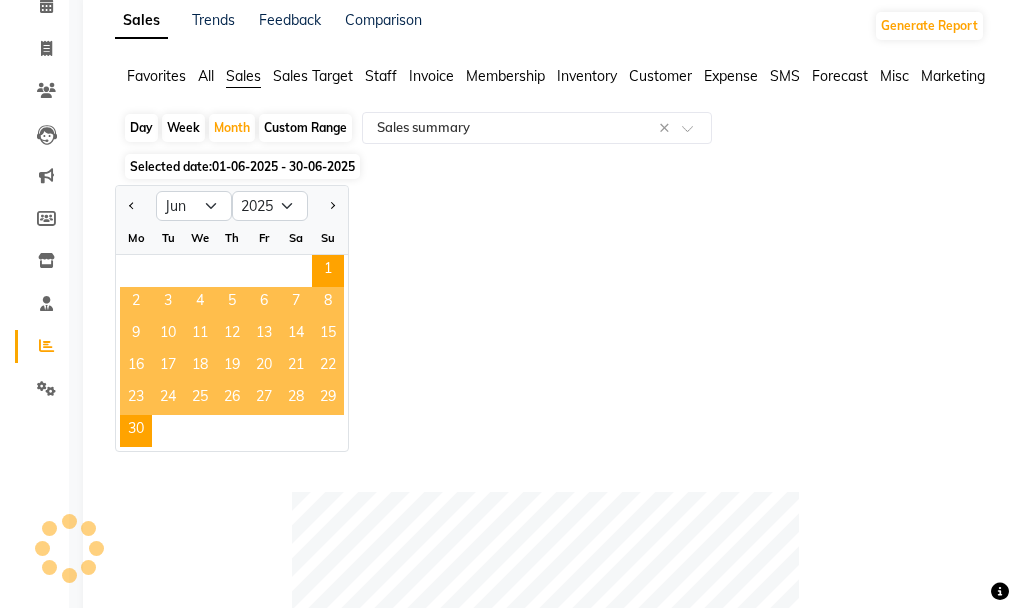 scroll, scrollTop: 0, scrollLeft: 0, axis: both 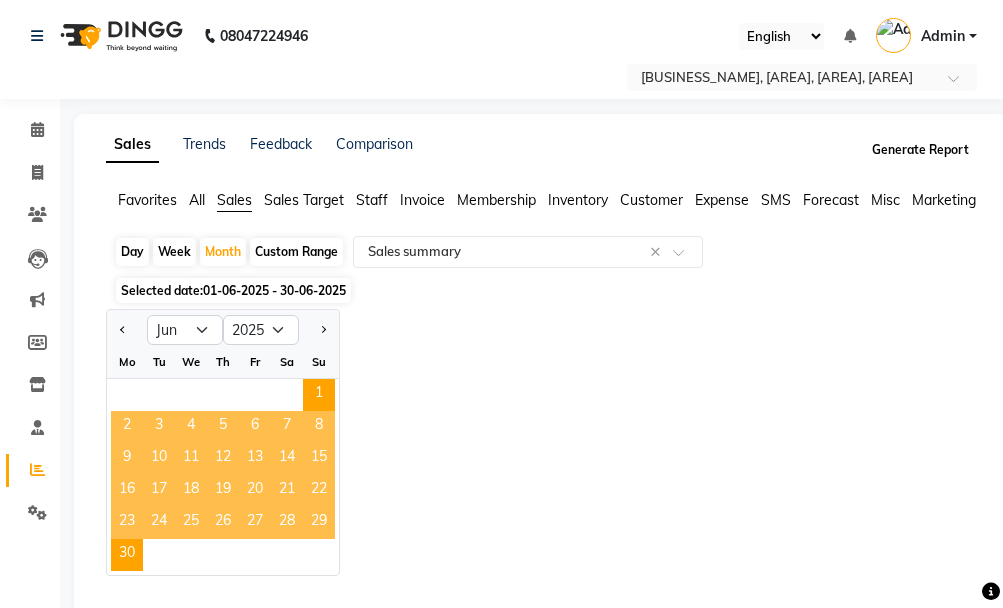 click on "Generate Report" 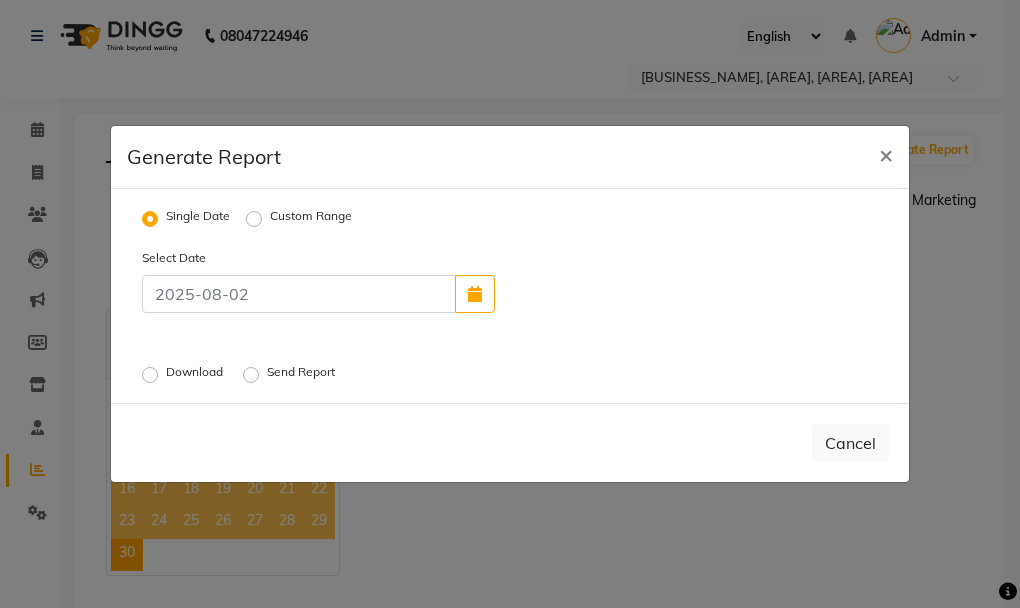 click on "Custom Range" 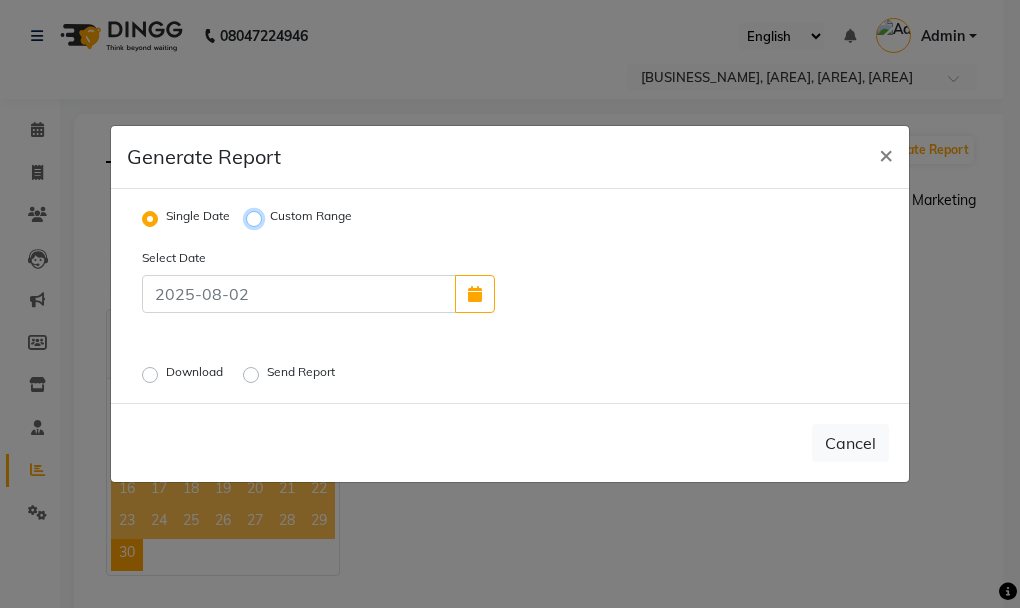 click on "Custom Range" at bounding box center [257, 219] 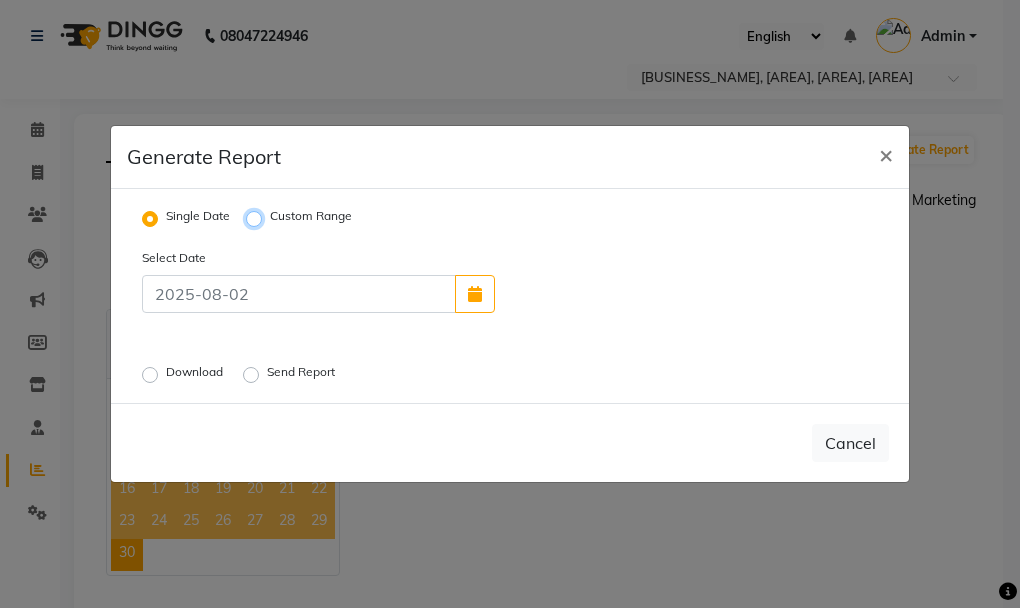 radio on "true" 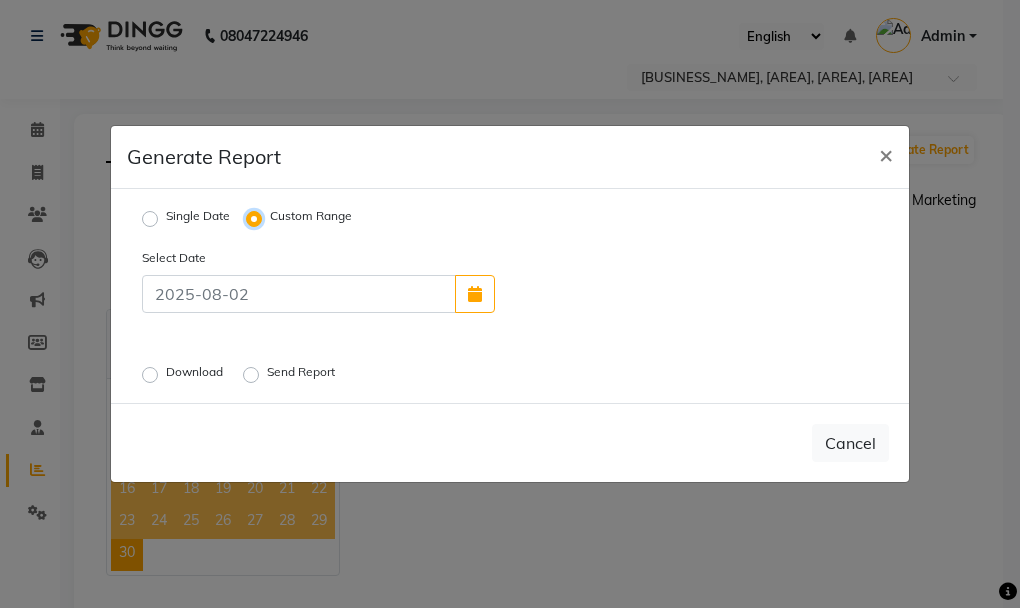 select on "8" 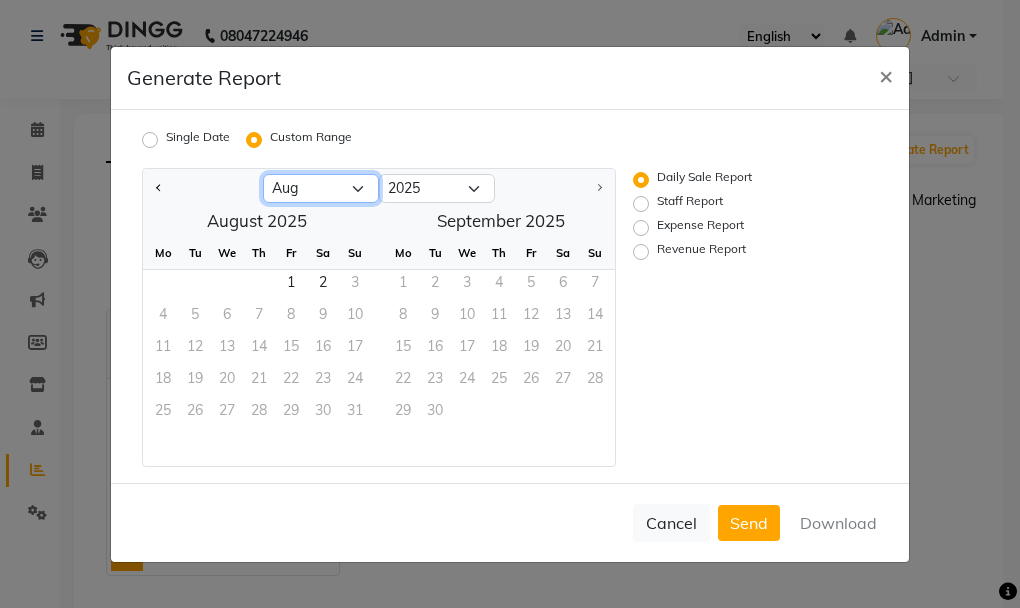 click on "Jan Feb Mar Apr May Jun Jul Aug" 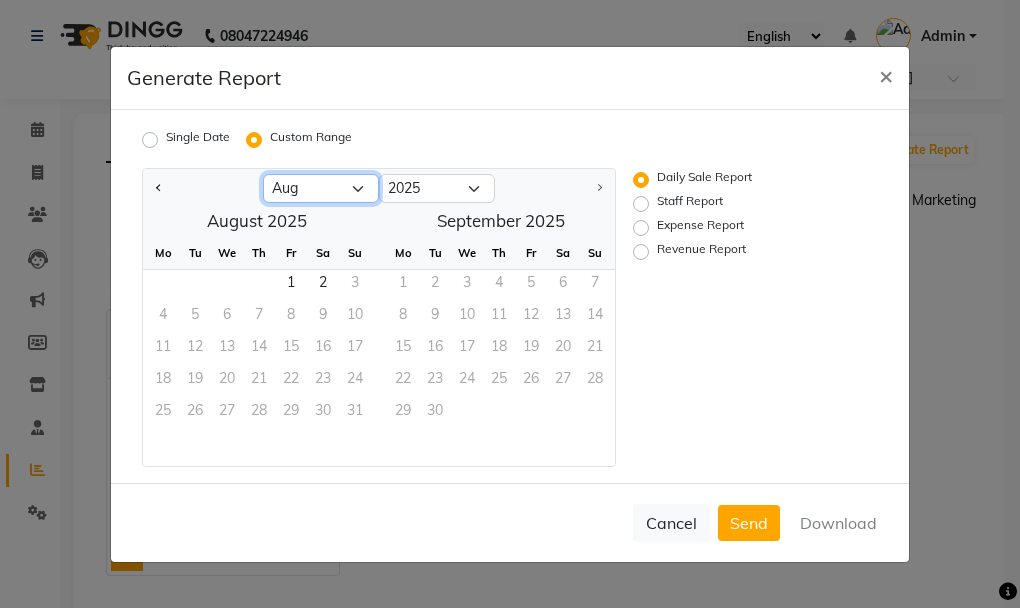select on "4" 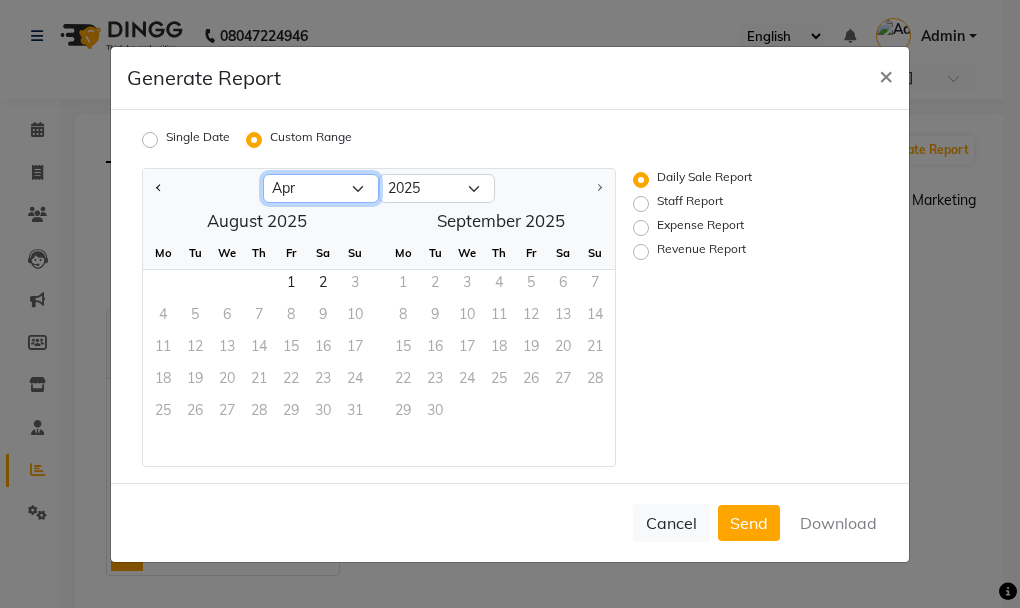 click on "Jan Feb Mar Apr May Jun Jul Aug" 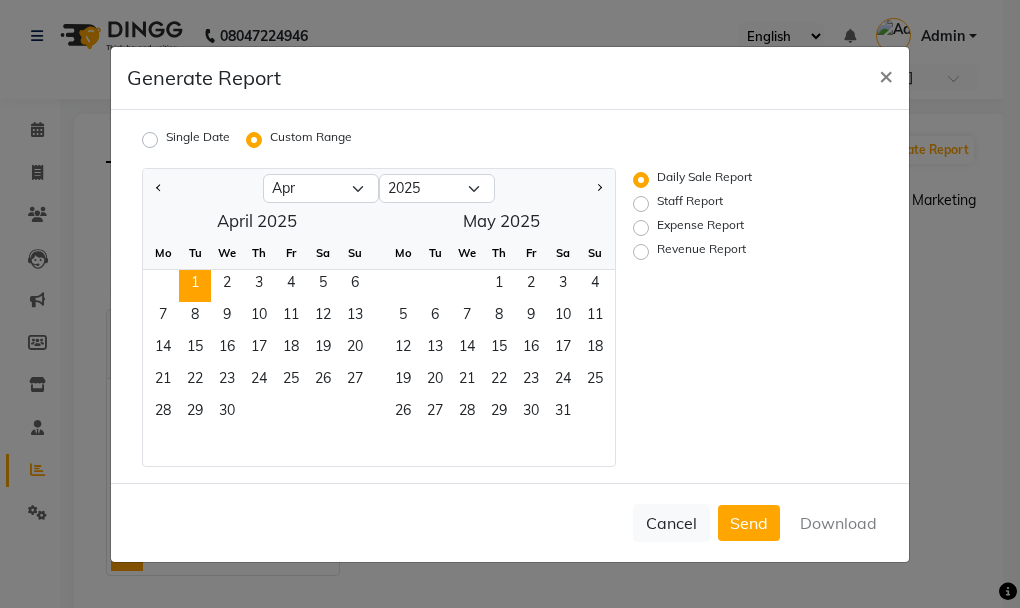 click on "1" 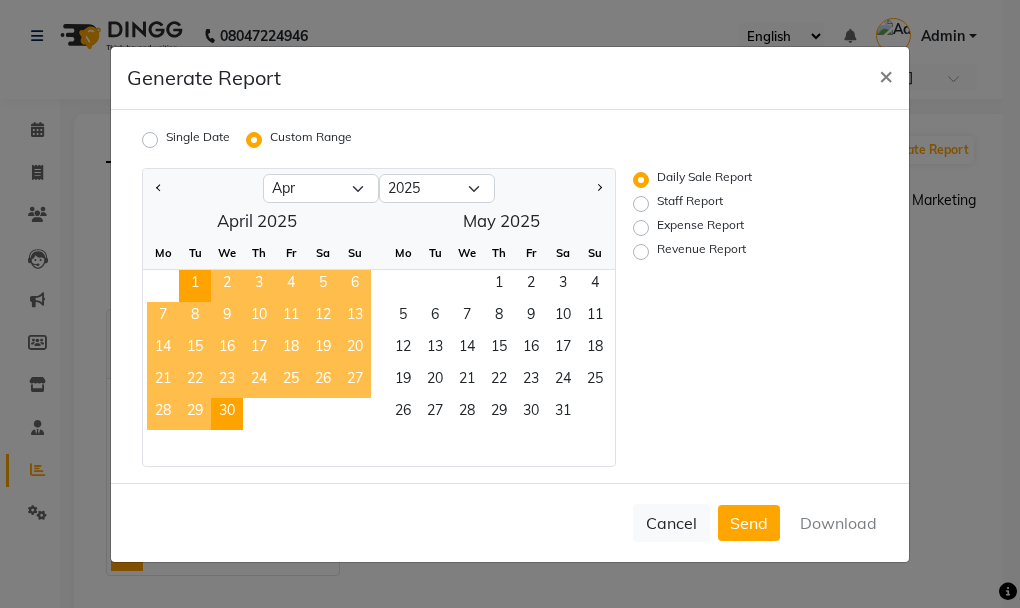 click on "30" 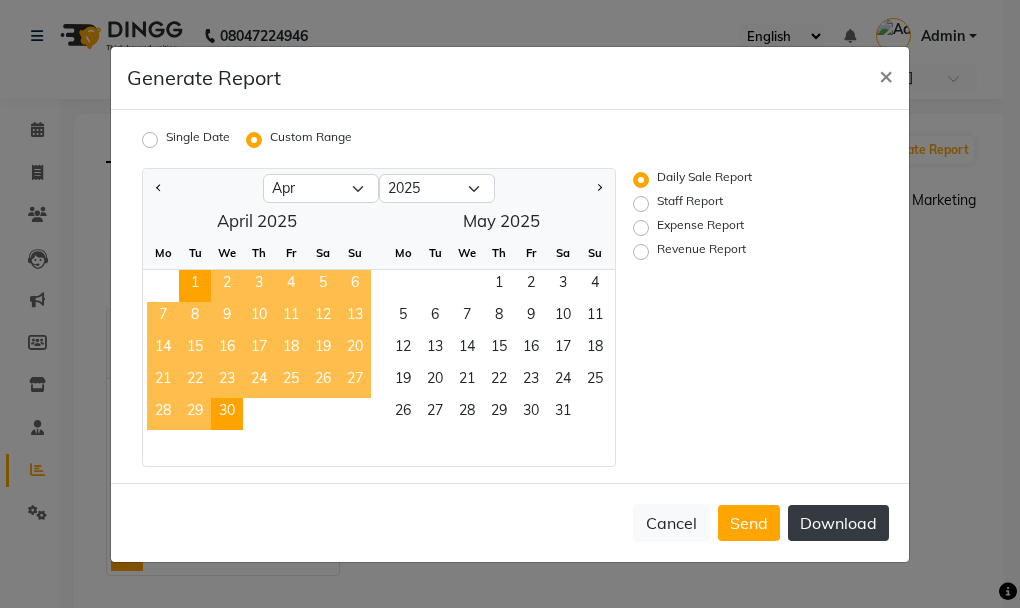 click on "Download" 